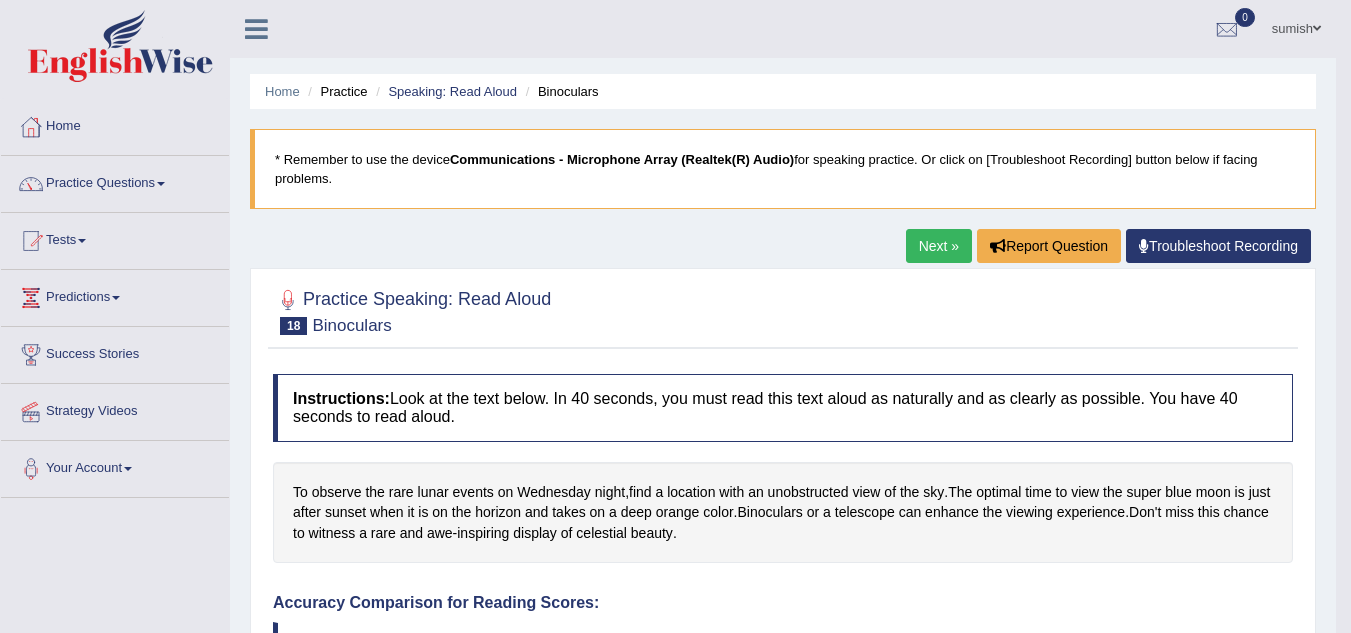 scroll, scrollTop: 778, scrollLeft: 0, axis: vertical 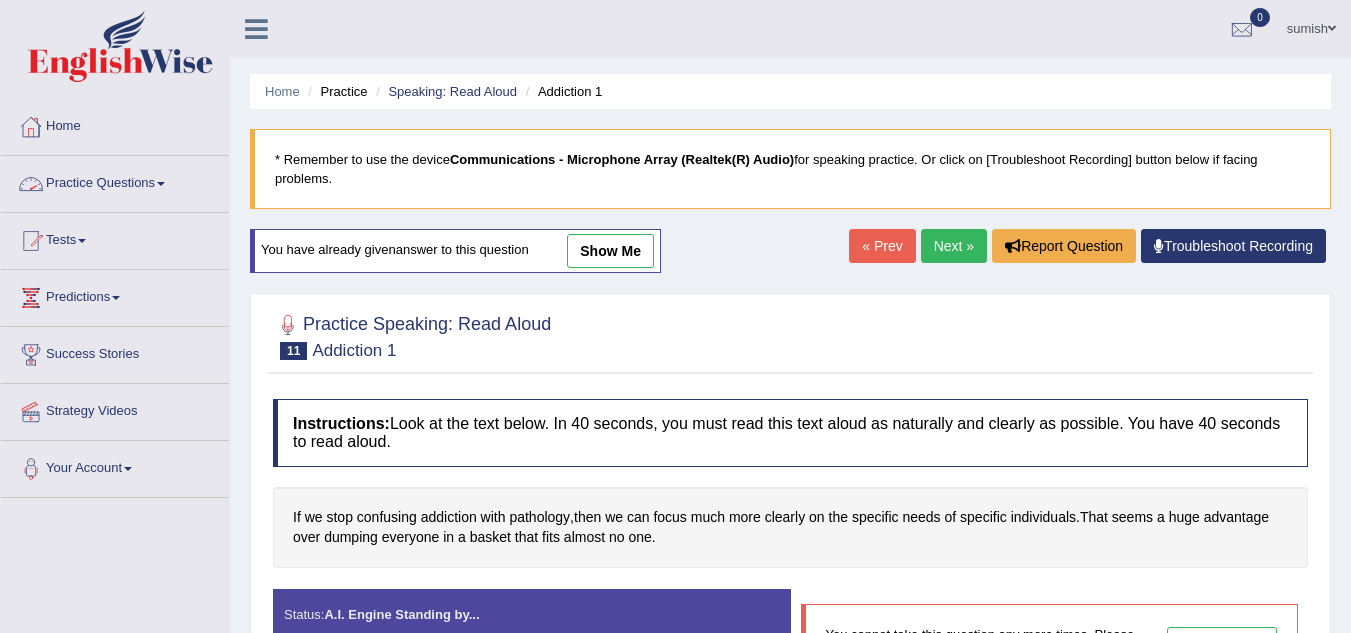 click on "Practice Questions" at bounding box center (115, 181) 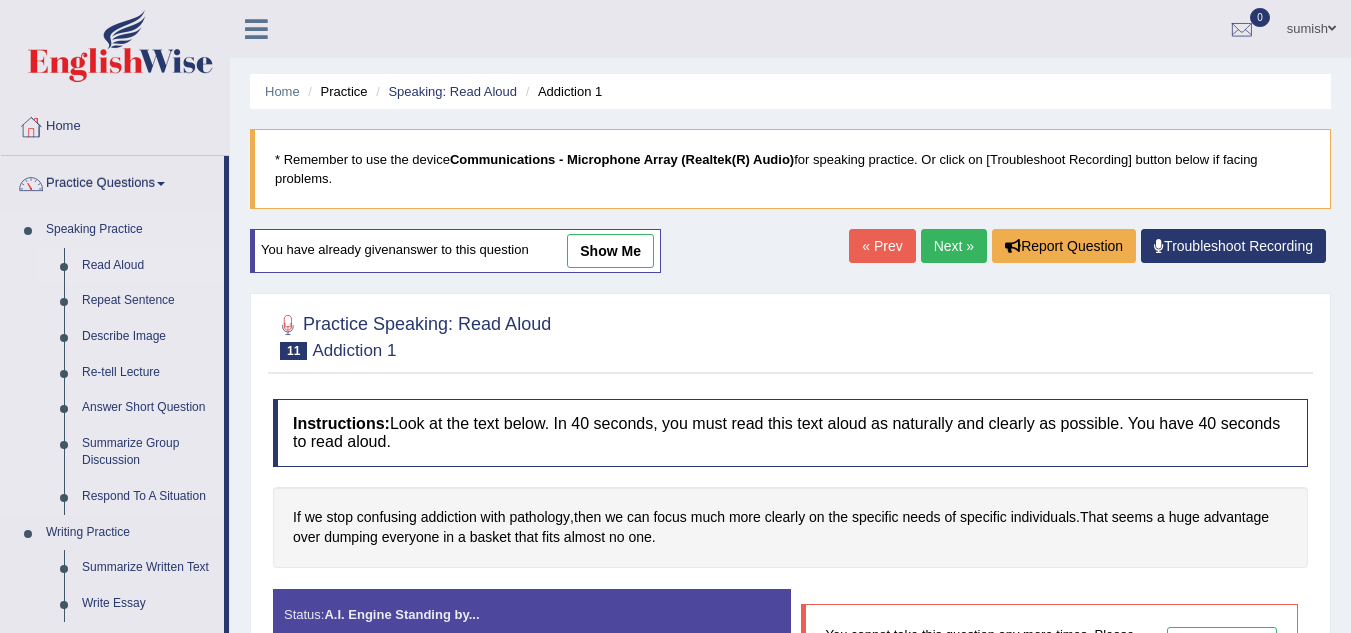 click on "Read Aloud" at bounding box center [148, 266] 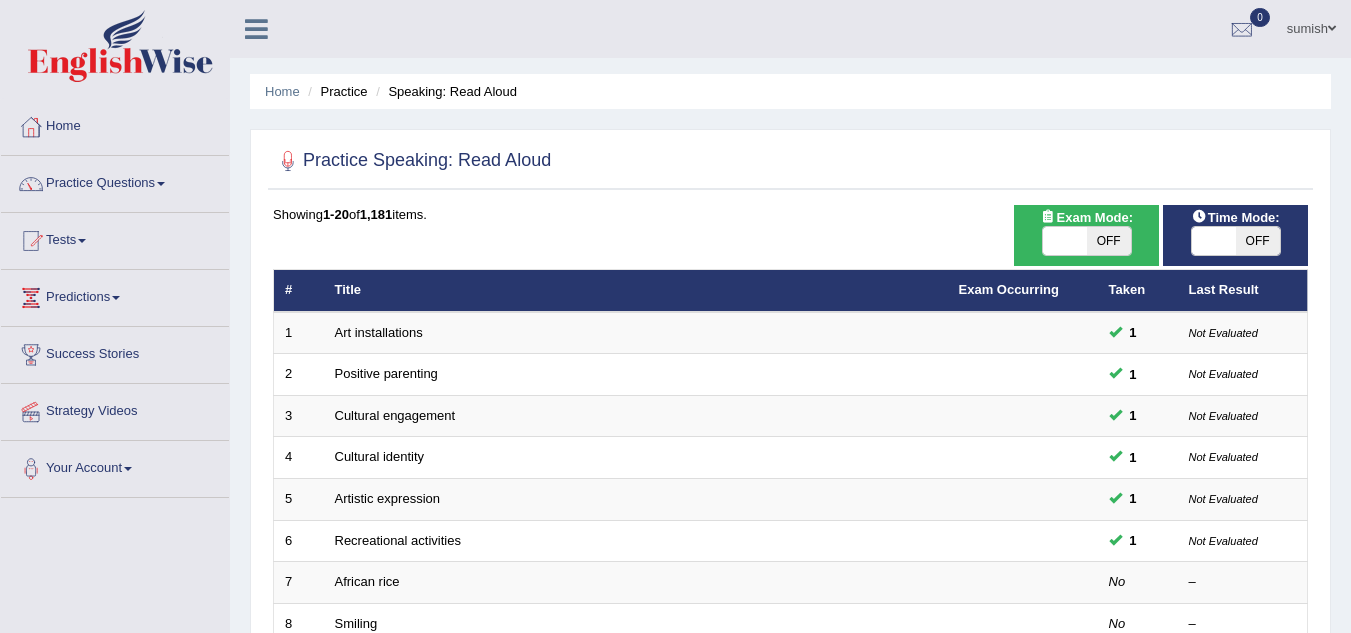 scroll, scrollTop: 665, scrollLeft: 0, axis: vertical 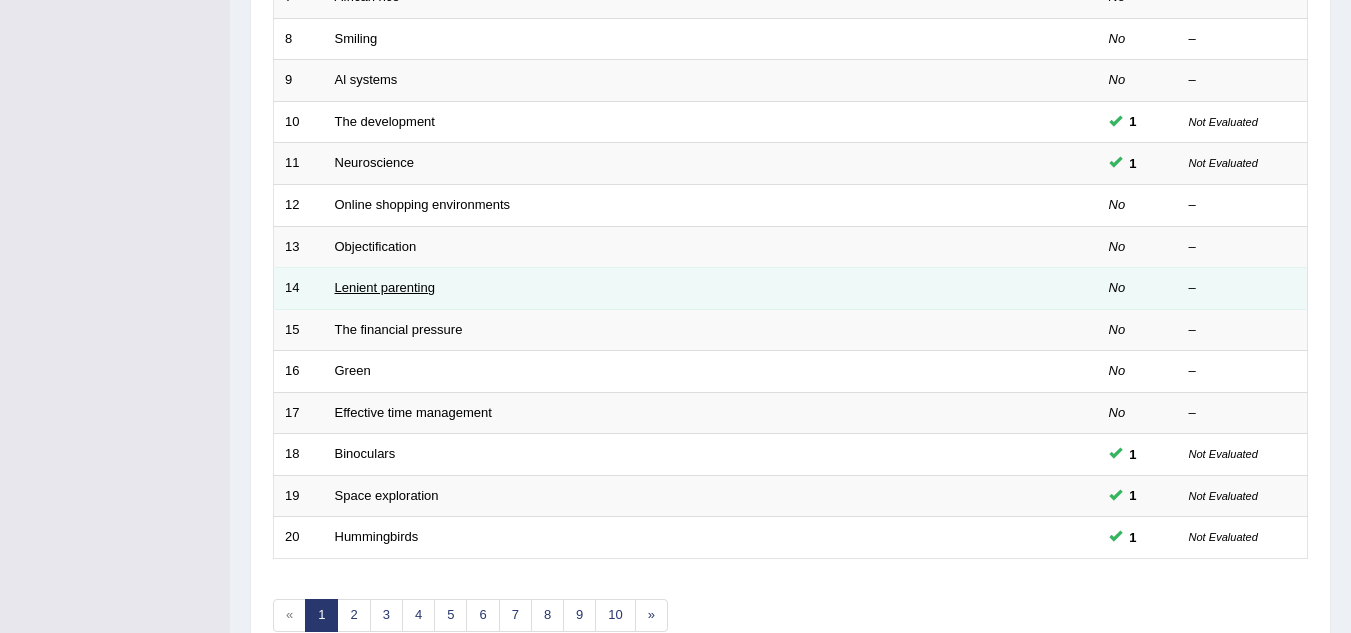click on "Lenient parenting" at bounding box center (385, 287) 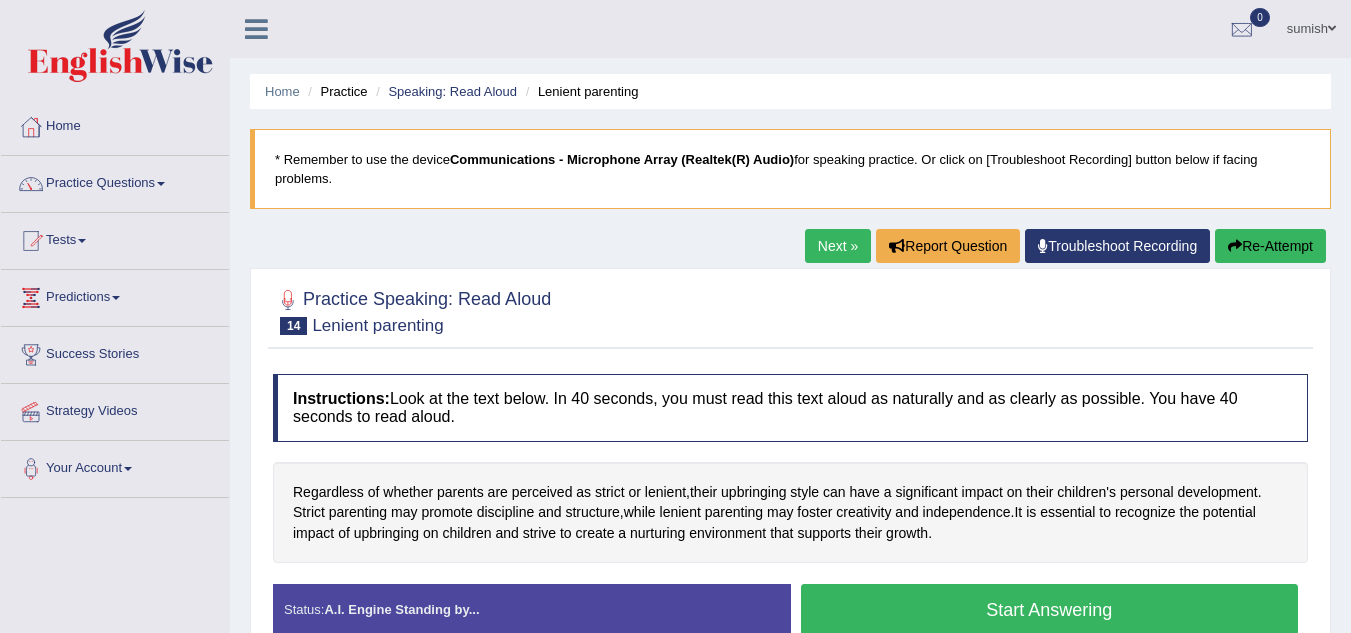 scroll, scrollTop: 242, scrollLeft: 0, axis: vertical 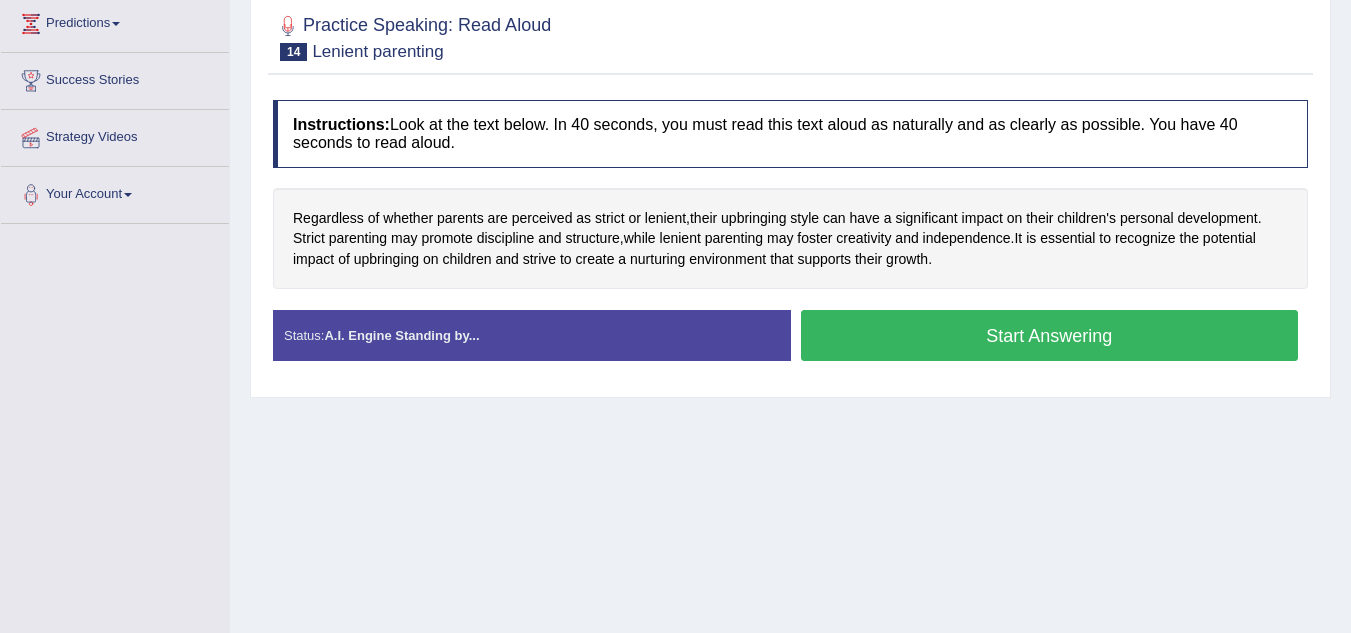 click on "Start Answering" at bounding box center (1050, 335) 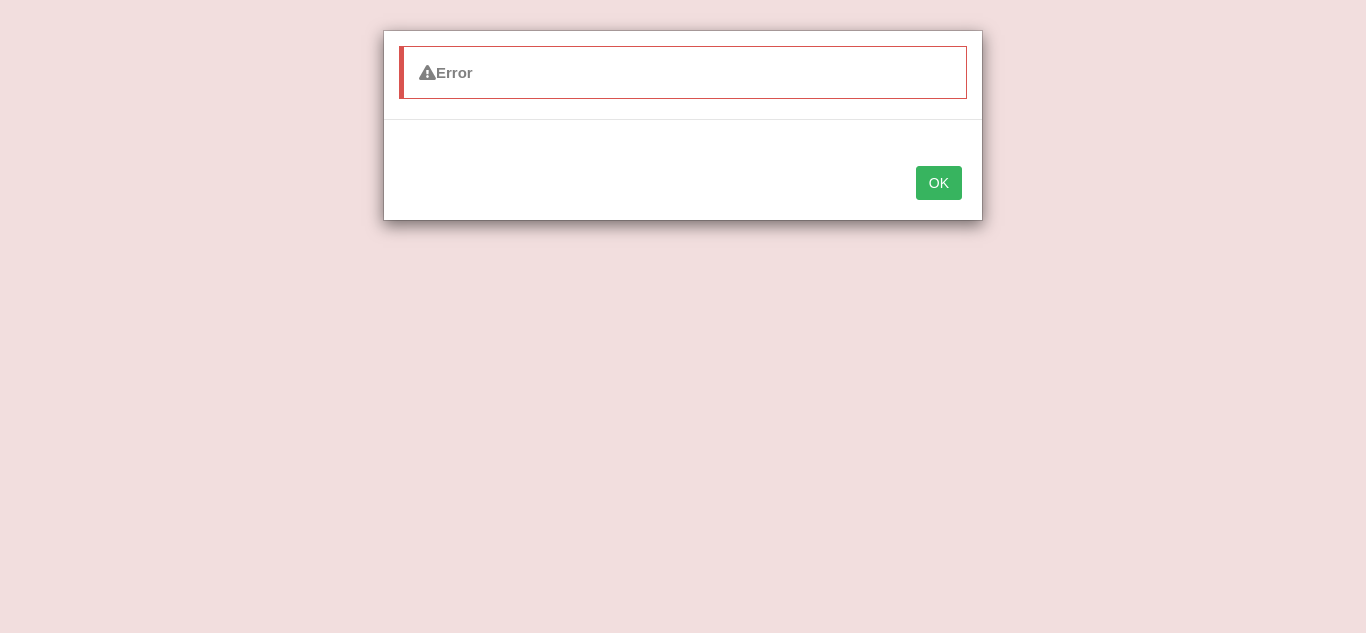 type 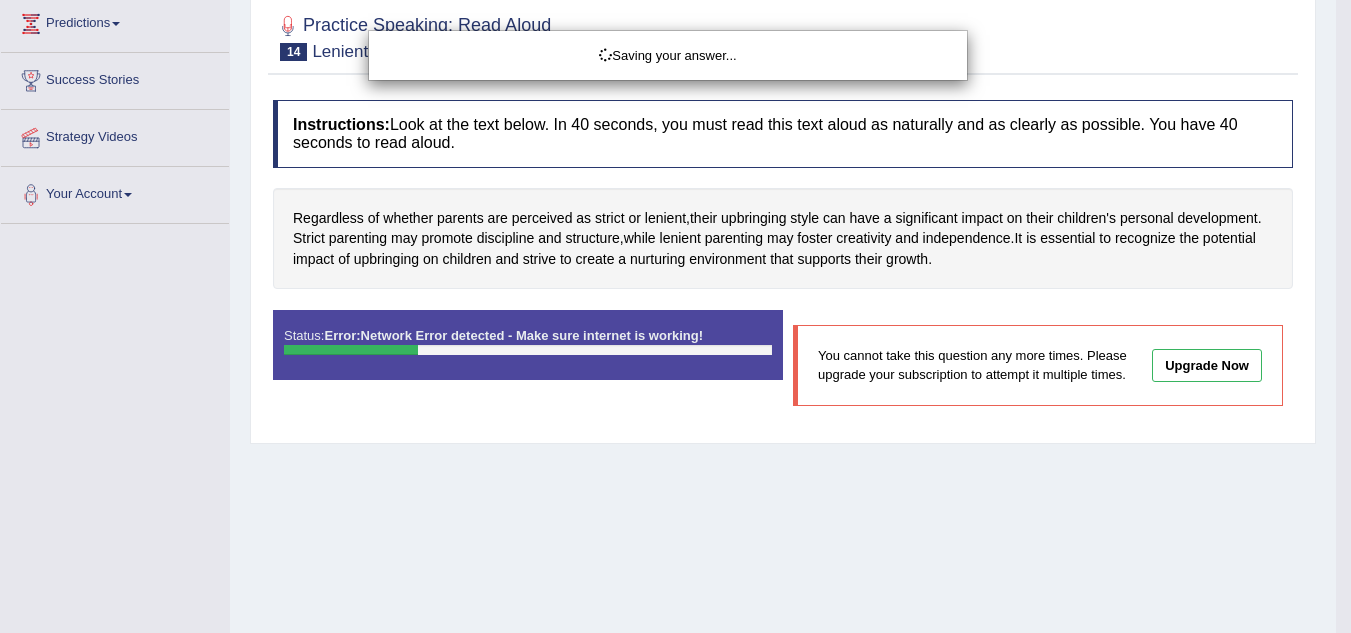 click on "Saving your answer..." at bounding box center (675, 316) 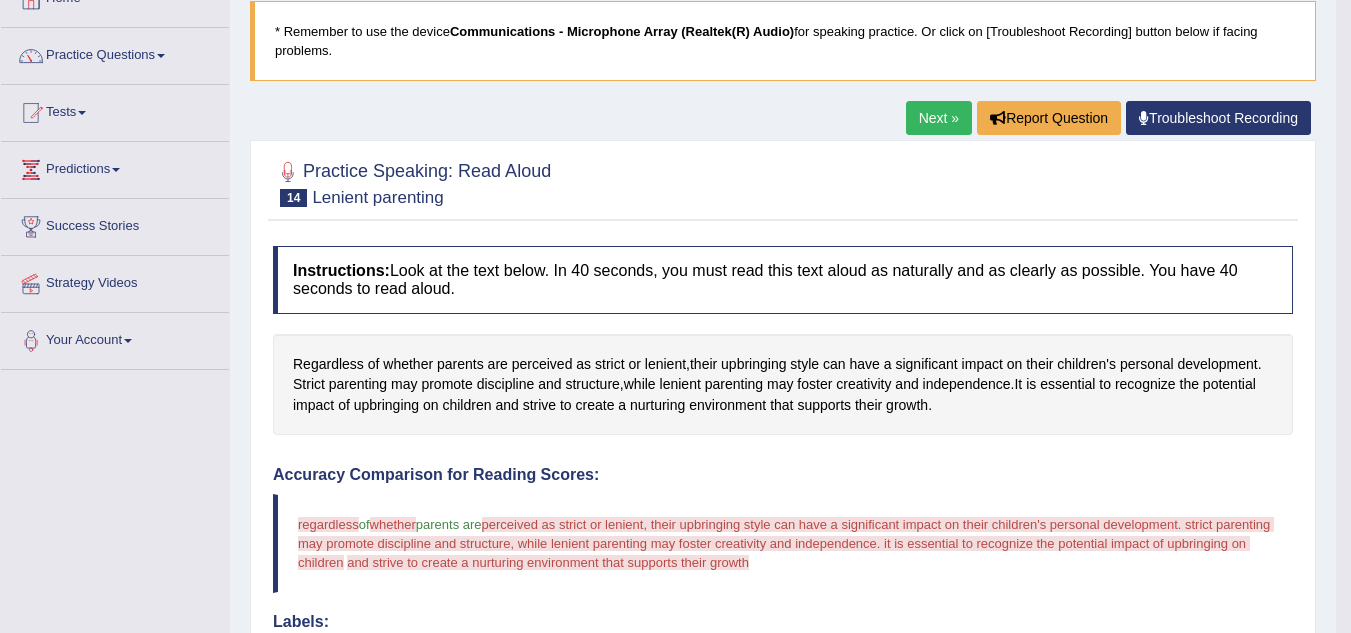 scroll, scrollTop: 127, scrollLeft: 0, axis: vertical 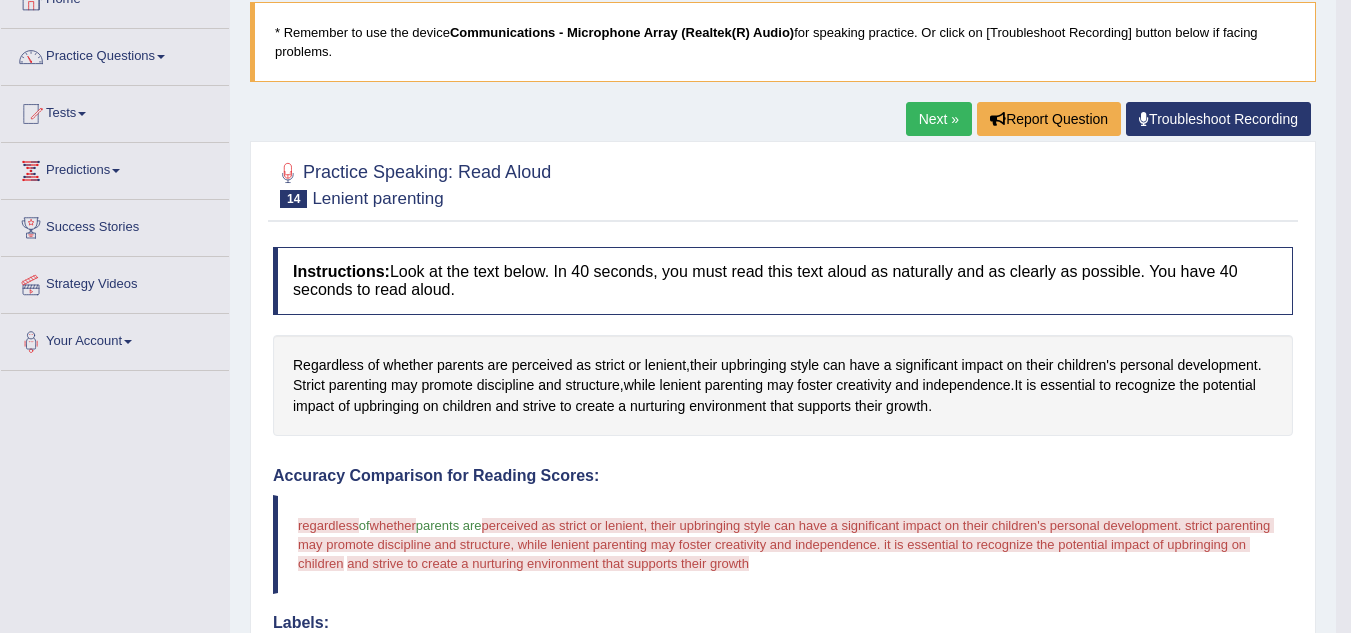 click on "Next »" at bounding box center [939, 119] 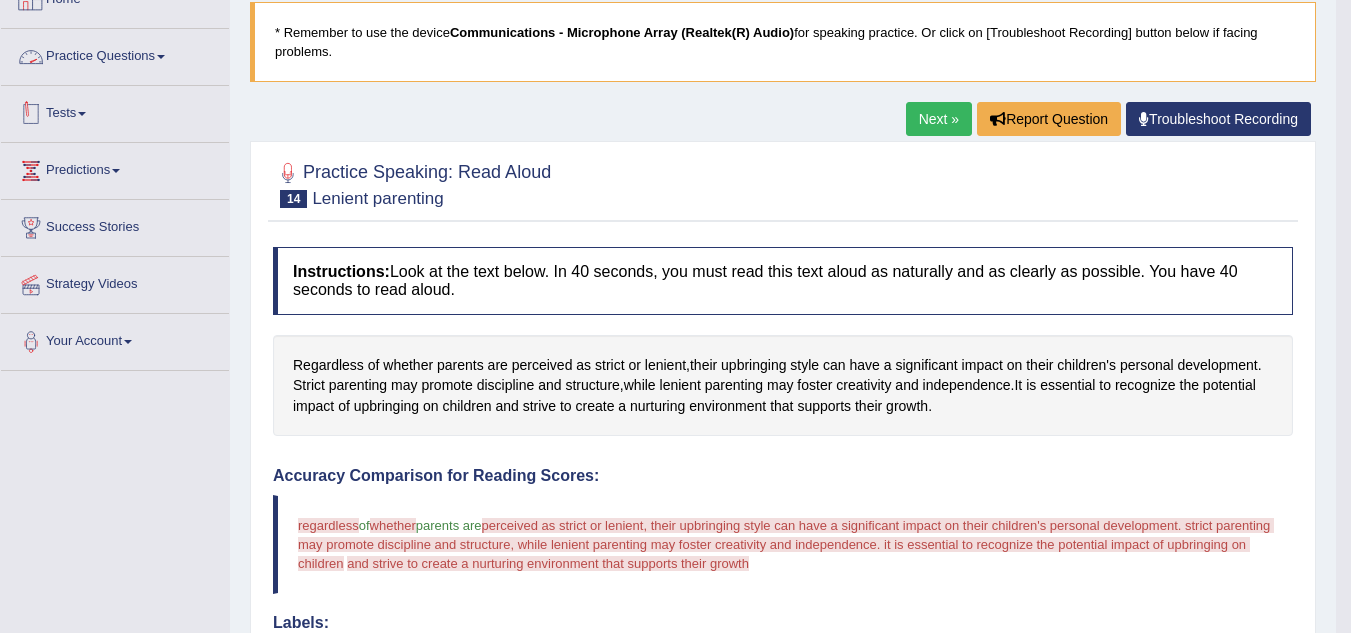 scroll, scrollTop: 0, scrollLeft: 0, axis: both 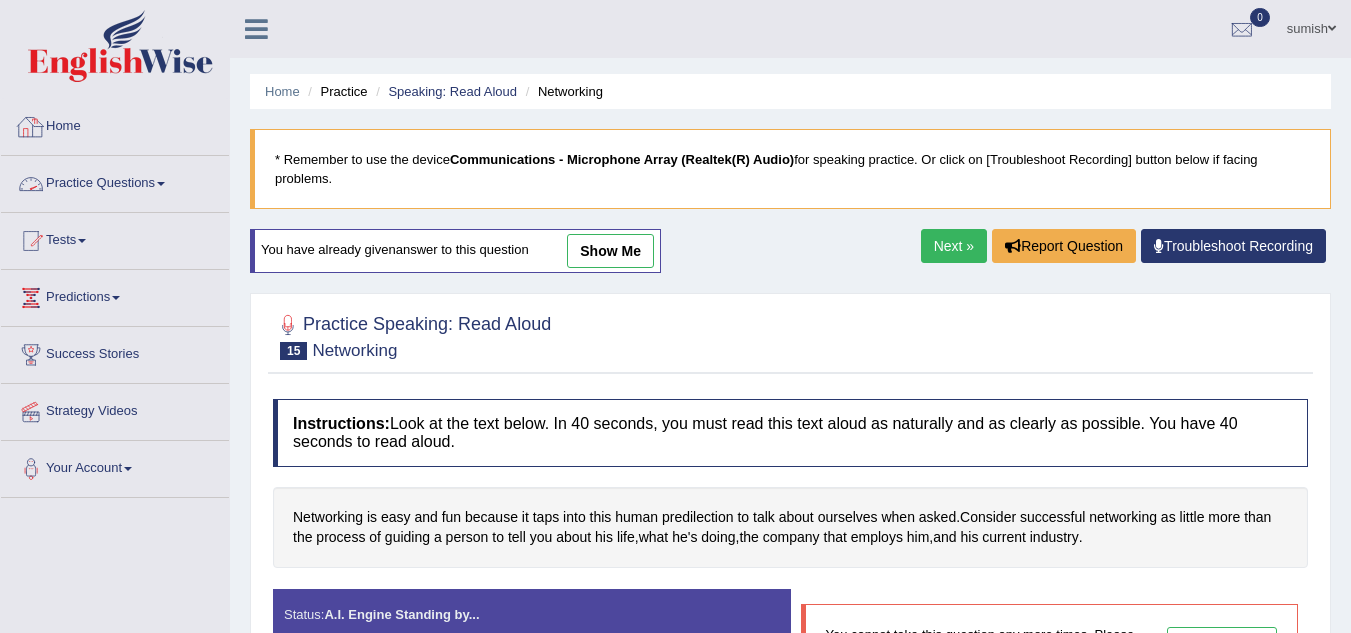 click on "Practice Questions" at bounding box center [115, 181] 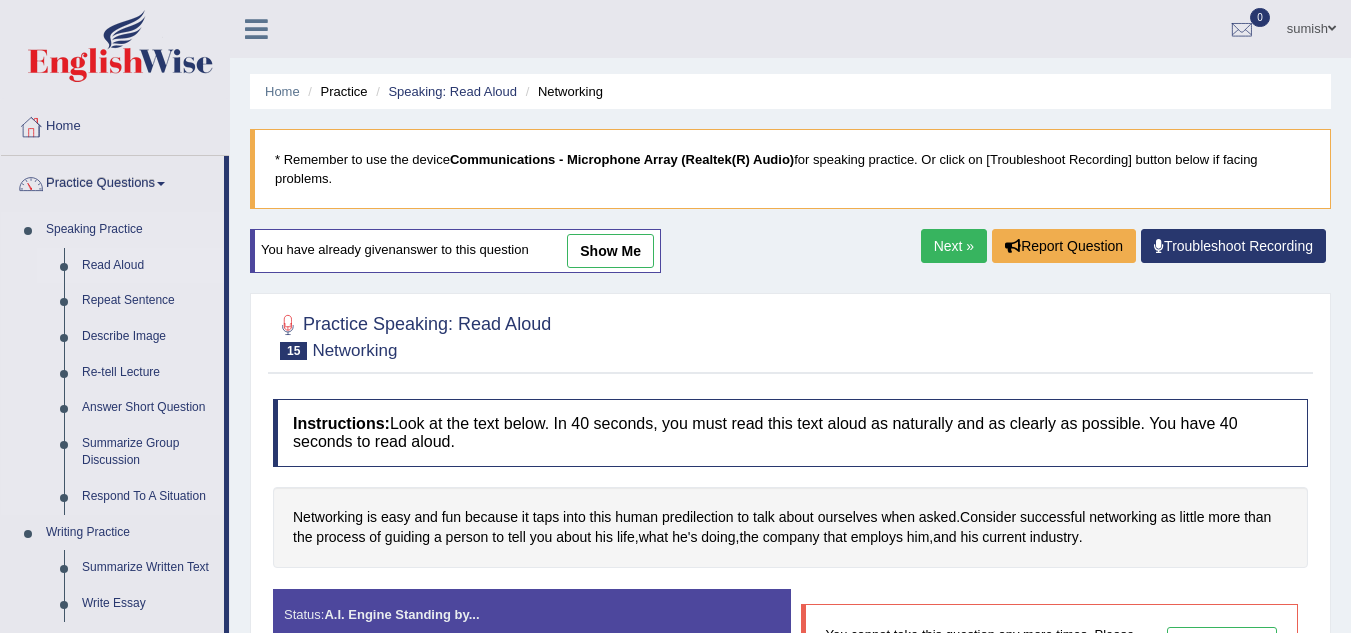 click on "Read Aloud" at bounding box center [148, 266] 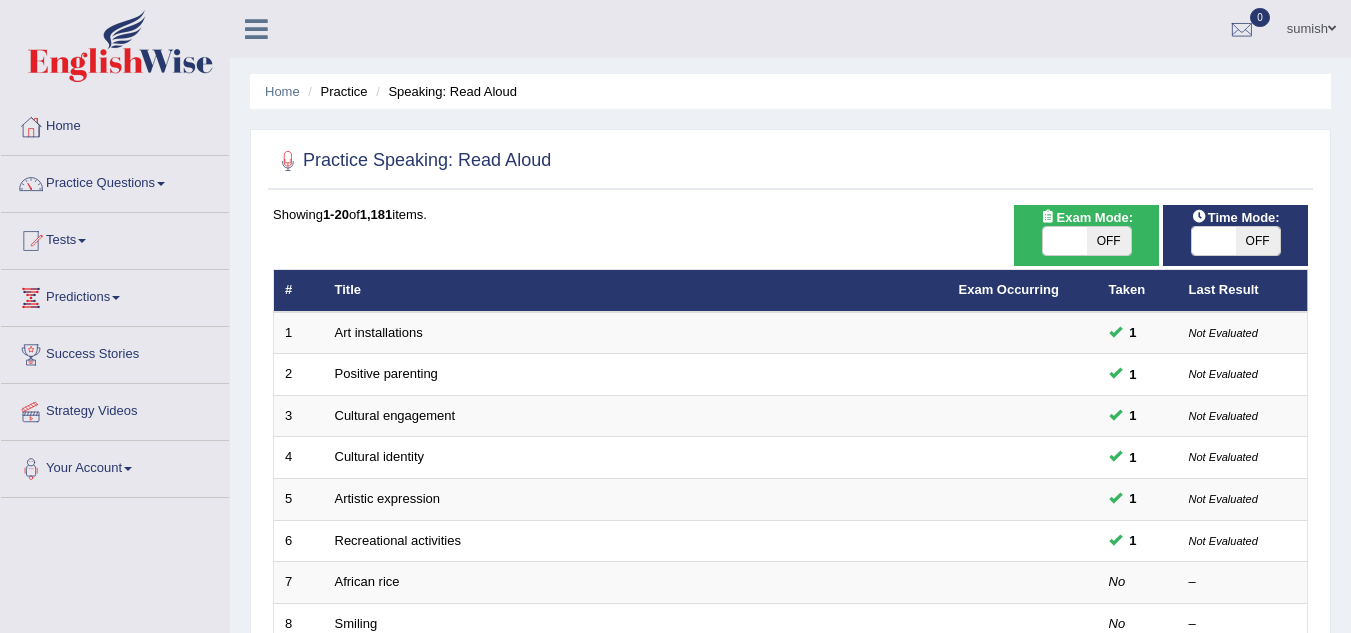 scroll, scrollTop: 0, scrollLeft: 0, axis: both 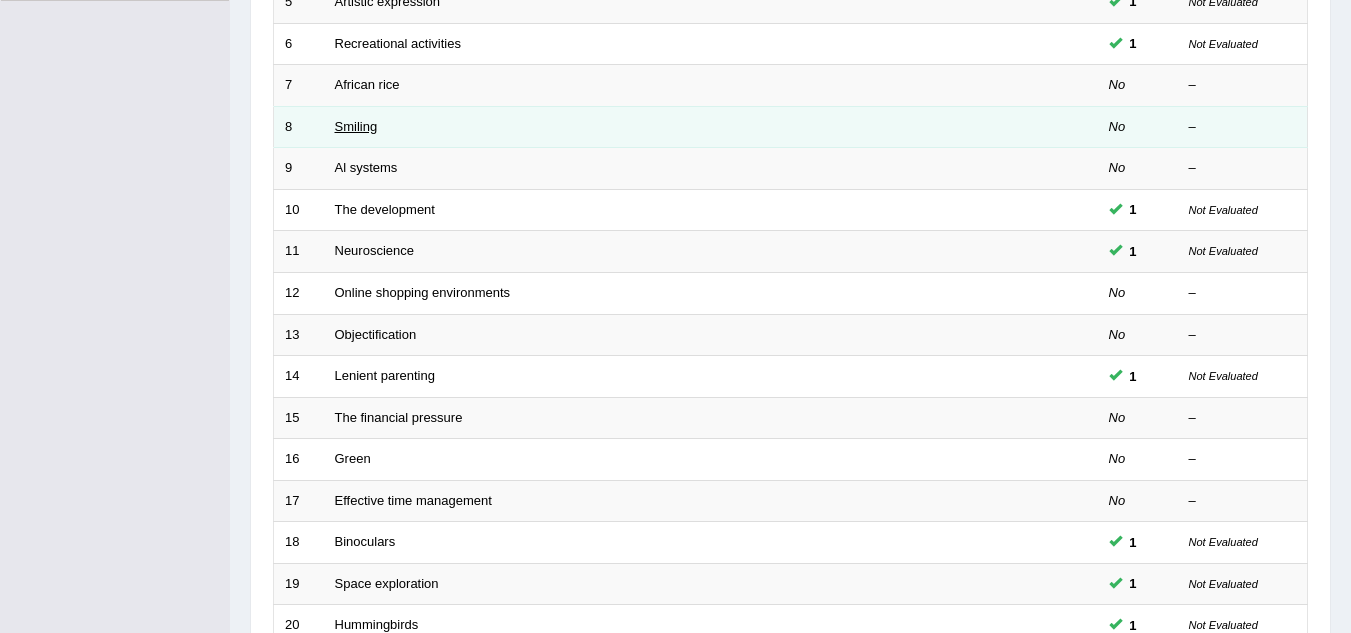 click on "Smiling" at bounding box center [356, 126] 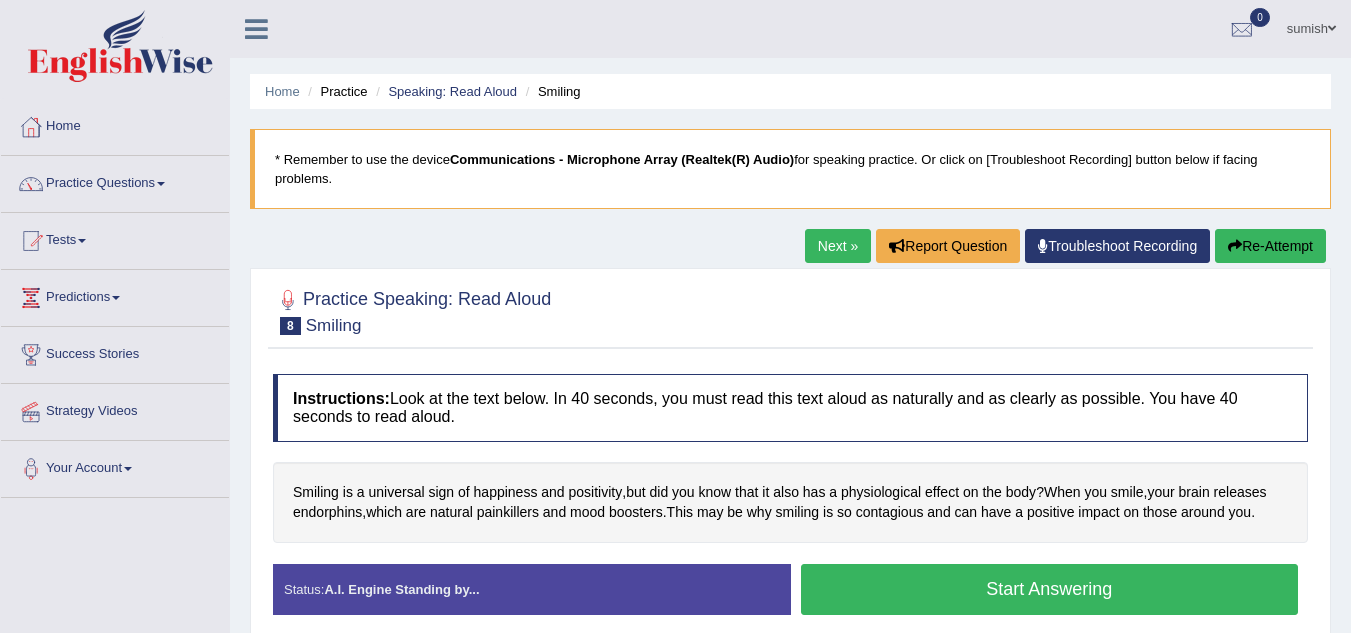 scroll, scrollTop: 229, scrollLeft: 0, axis: vertical 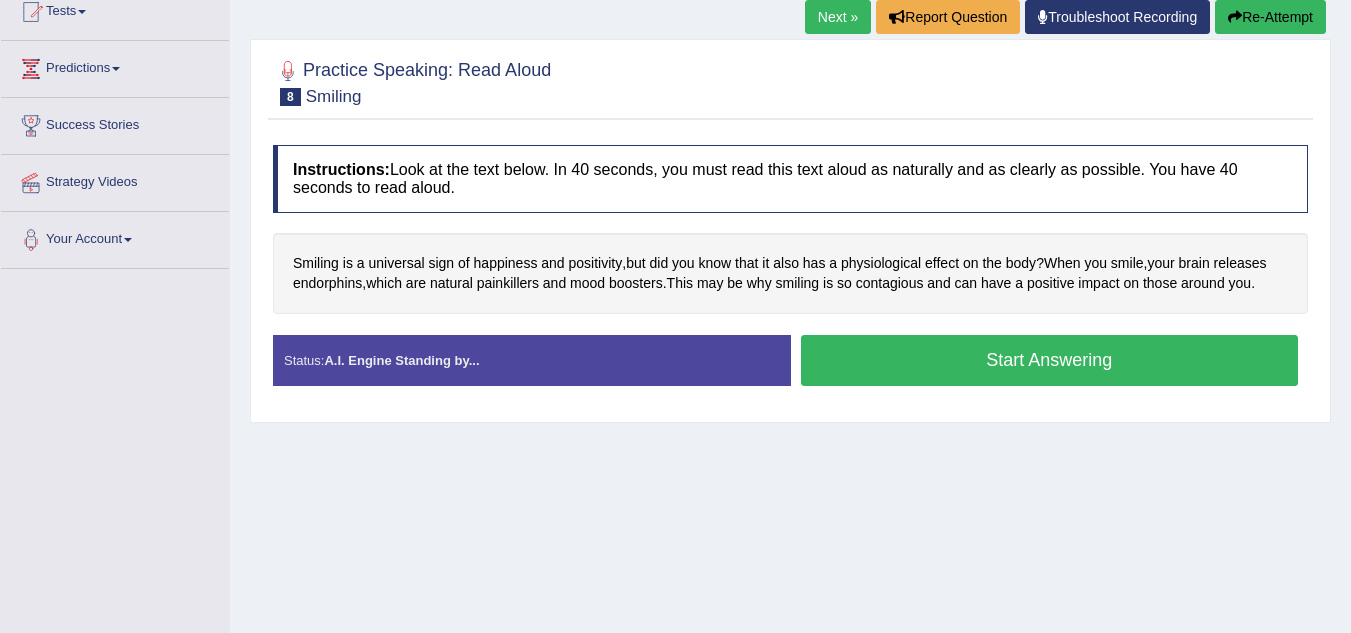 click on "Start Answering" at bounding box center (1050, 360) 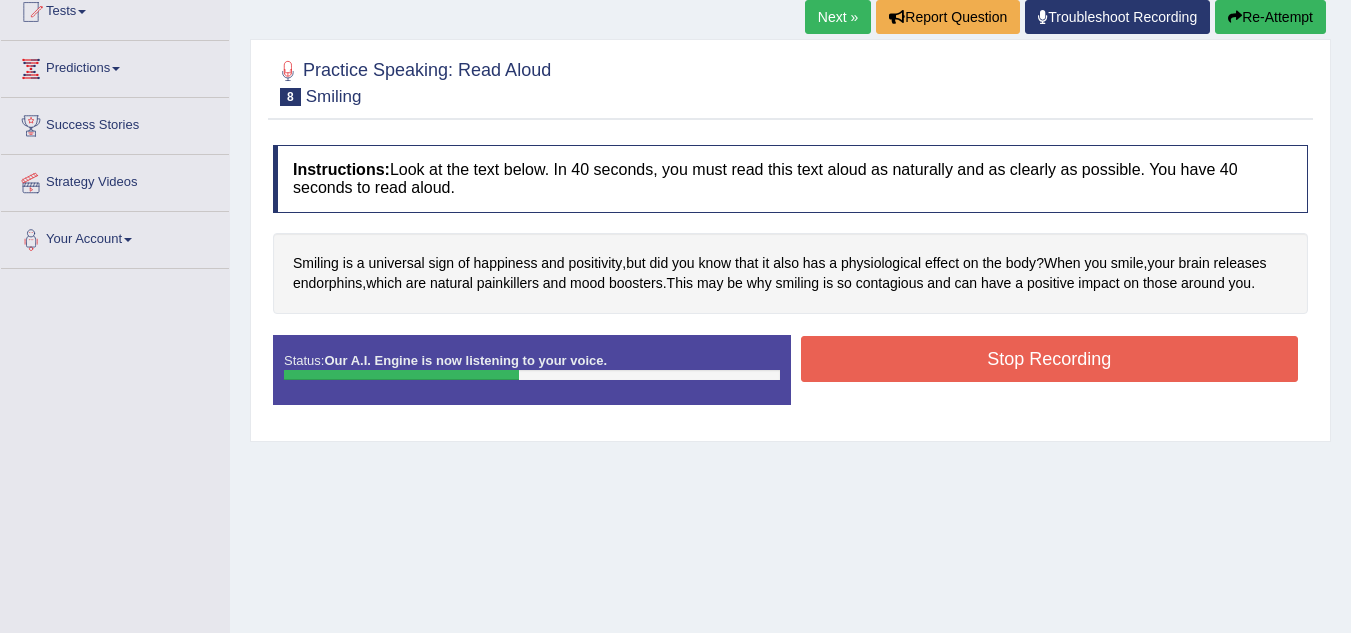 click on "Stop Recording" at bounding box center [1050, 359] 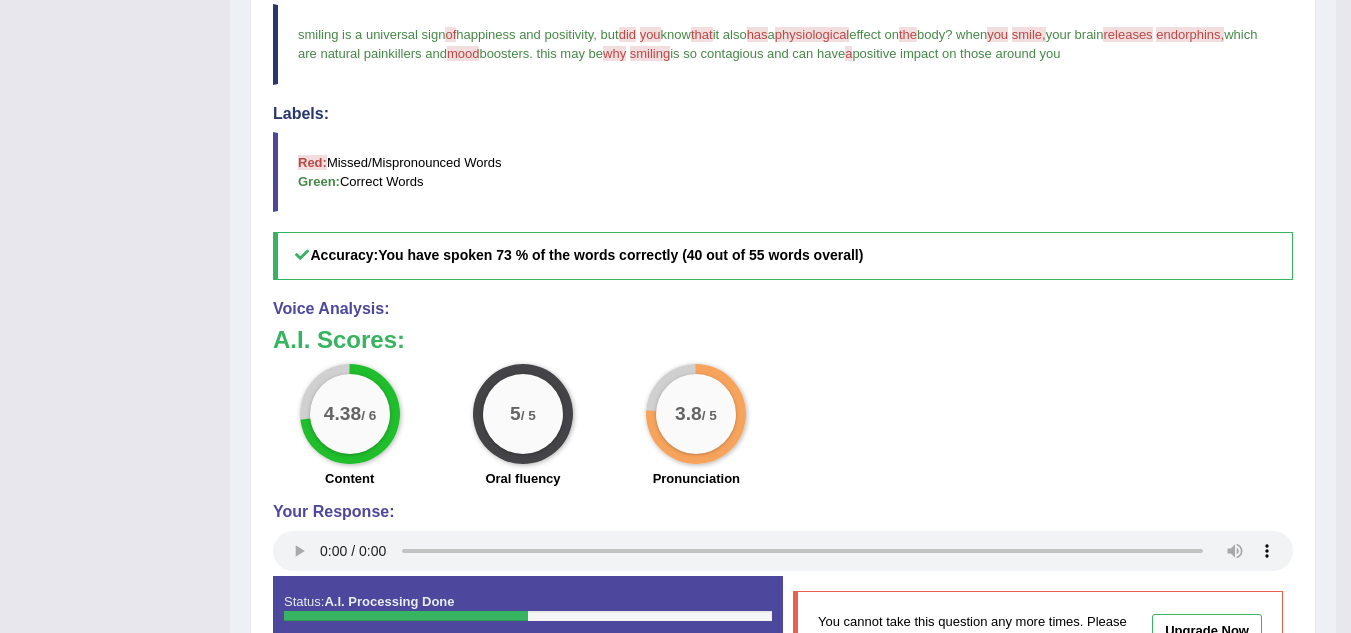 scroll, scrollTop: 629, scrollLeft: 0, axis: vertical 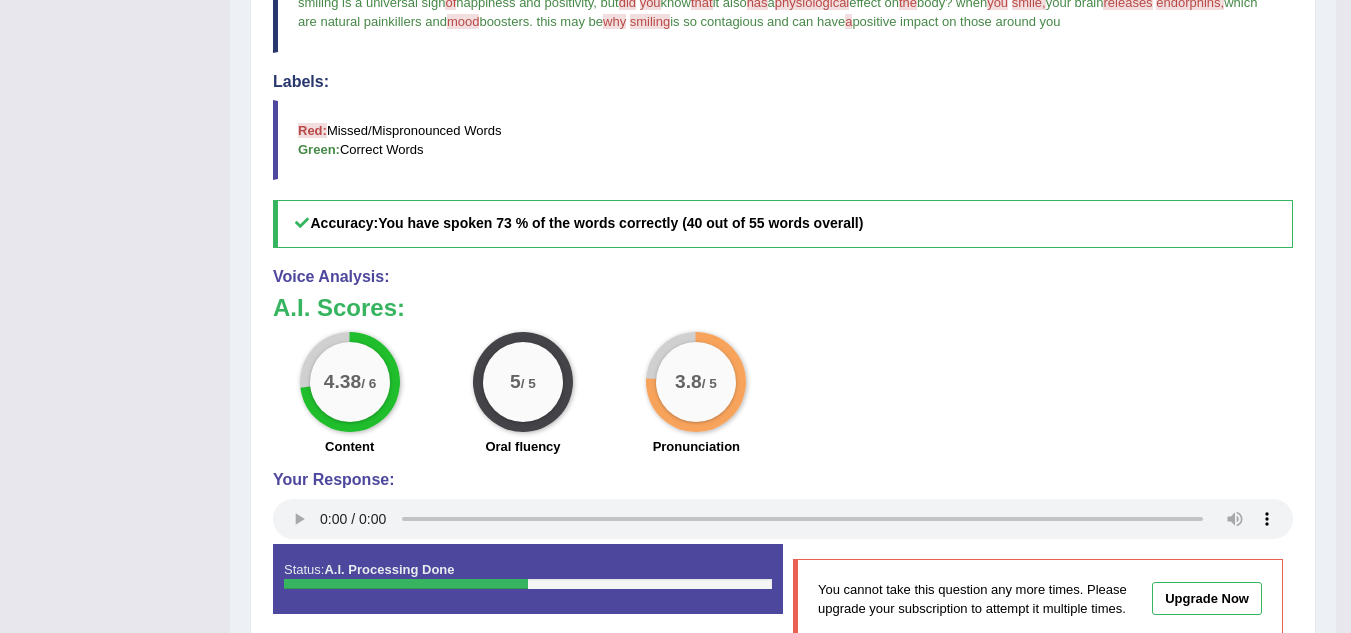 click on "4.38  / 6" at bounding box center (350, 382) 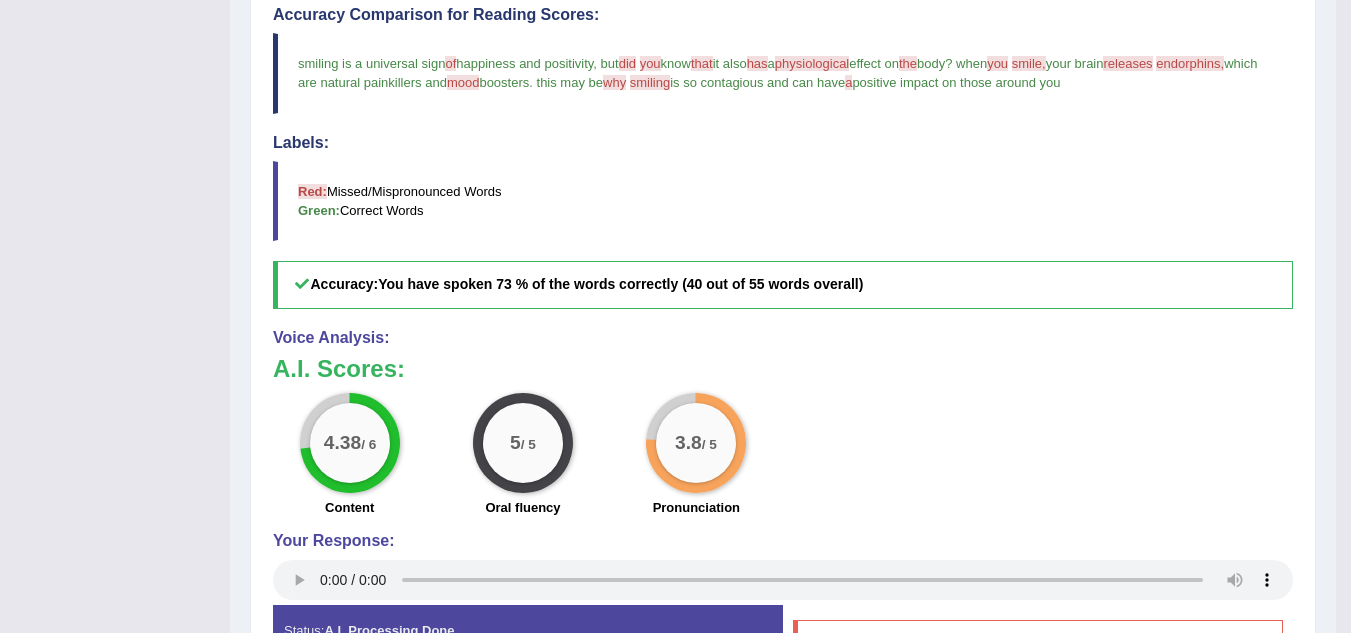 scroll, scrollTop: 569, scrollLeft: 0, axis: vertical 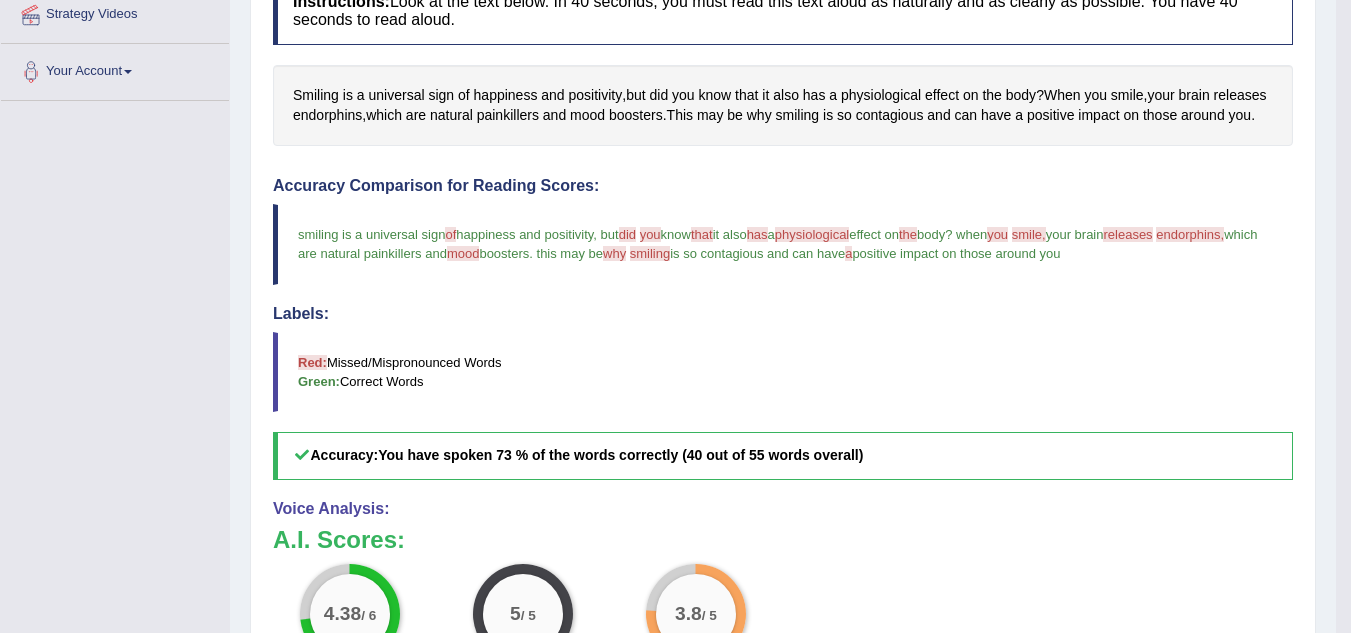 click on "endorphins," at bounding box center [1190, 234] 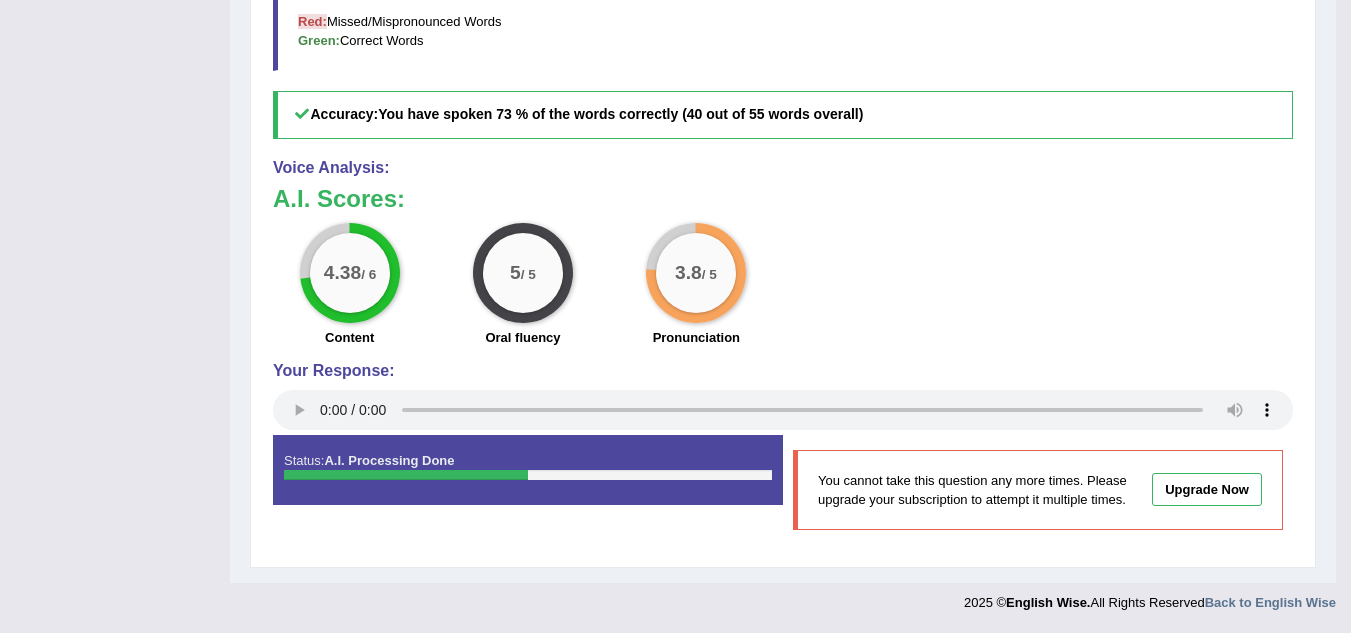 scroll, scrollTop: 759, scrollLeft: 0, axis: vertical 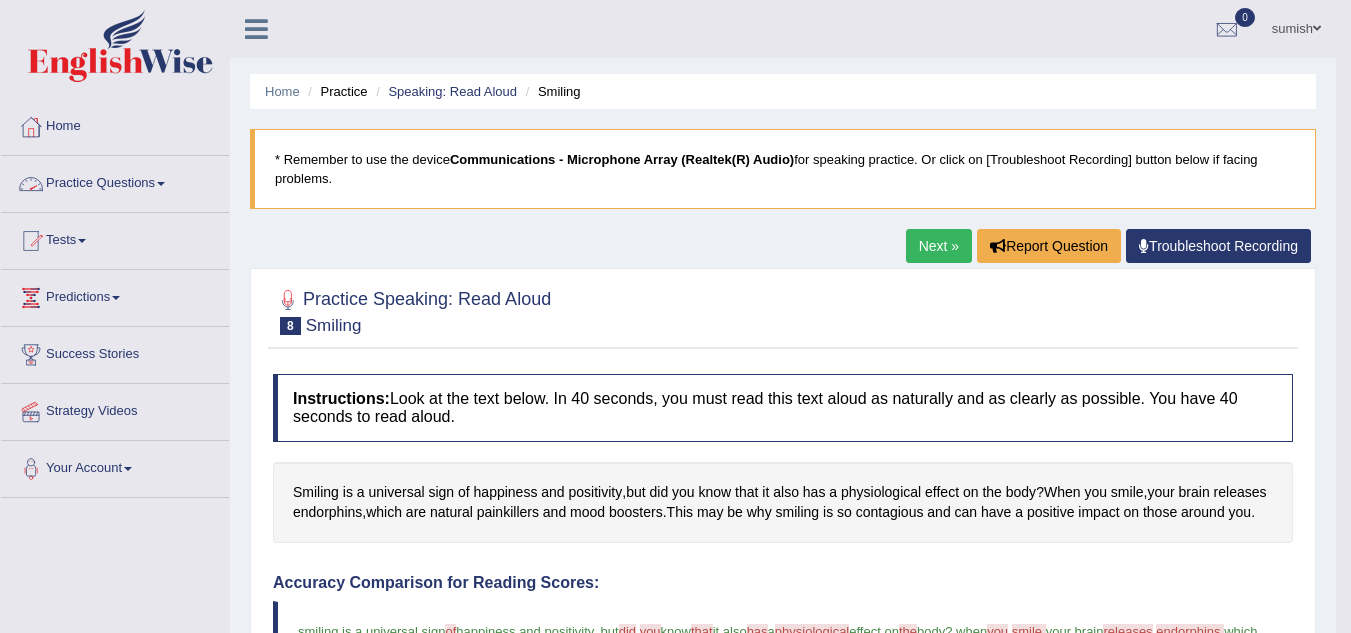 click on "Practice Questions" at bounding box center [115, 181] 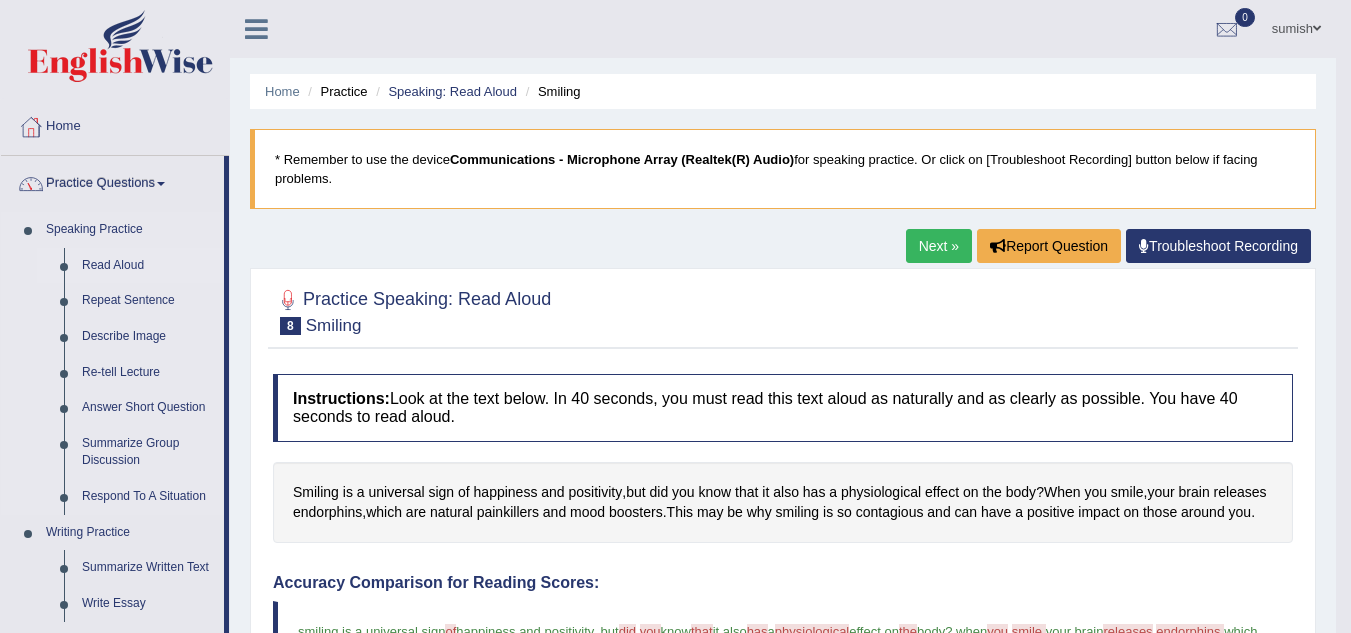 click on "Read Aloud" at bounding box center (148, 266) 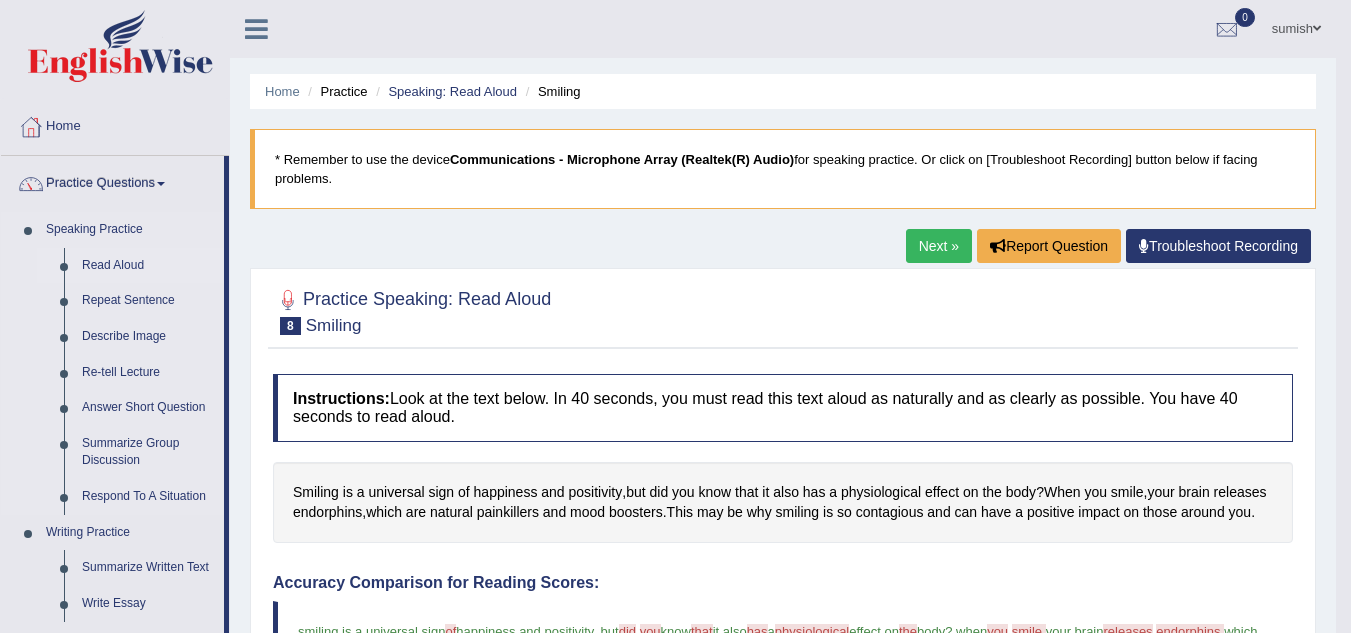 click on "Read Aloud" at bounding box center (148, 266) 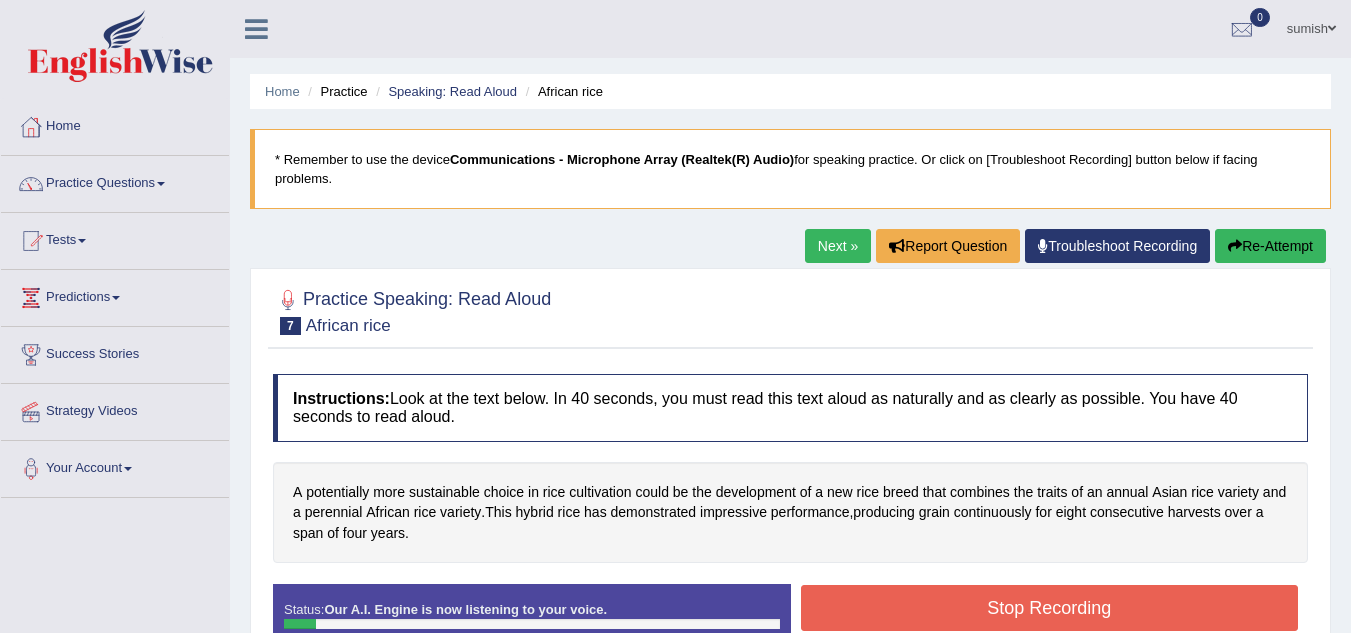 scroll, scrollTop: 417, scrollLeft: 0, axis: vertical 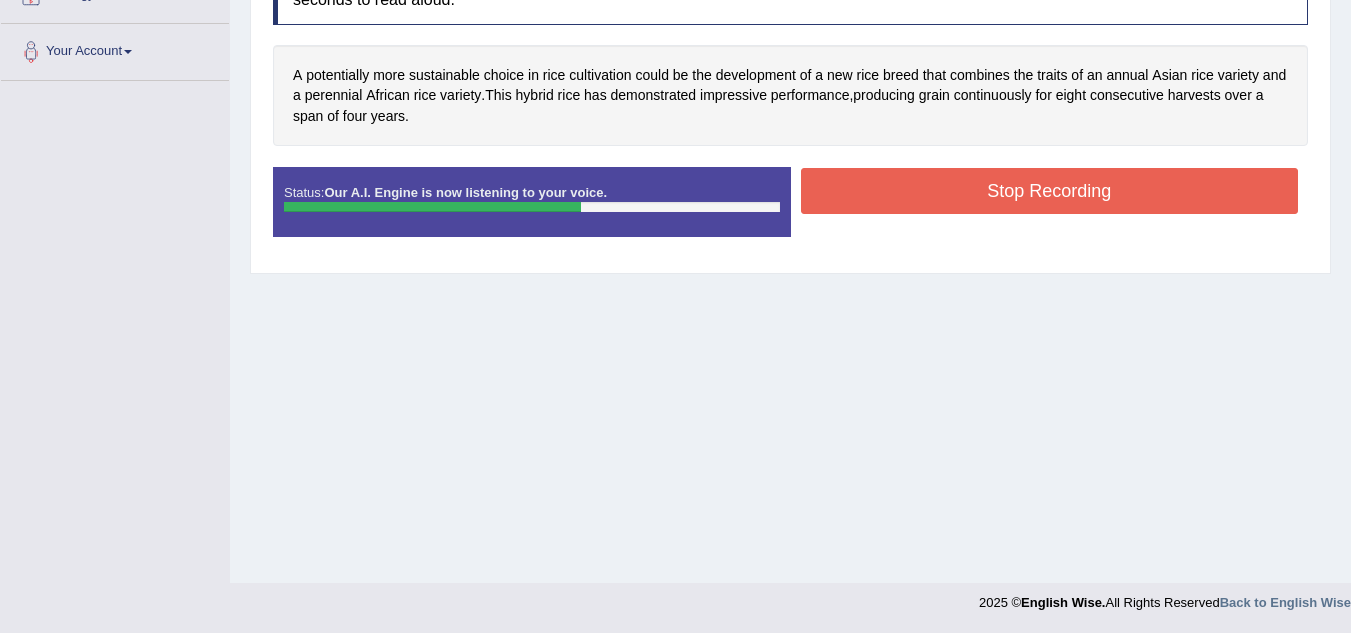 click on "Stop Recording" at bounding box center (1050, 191) 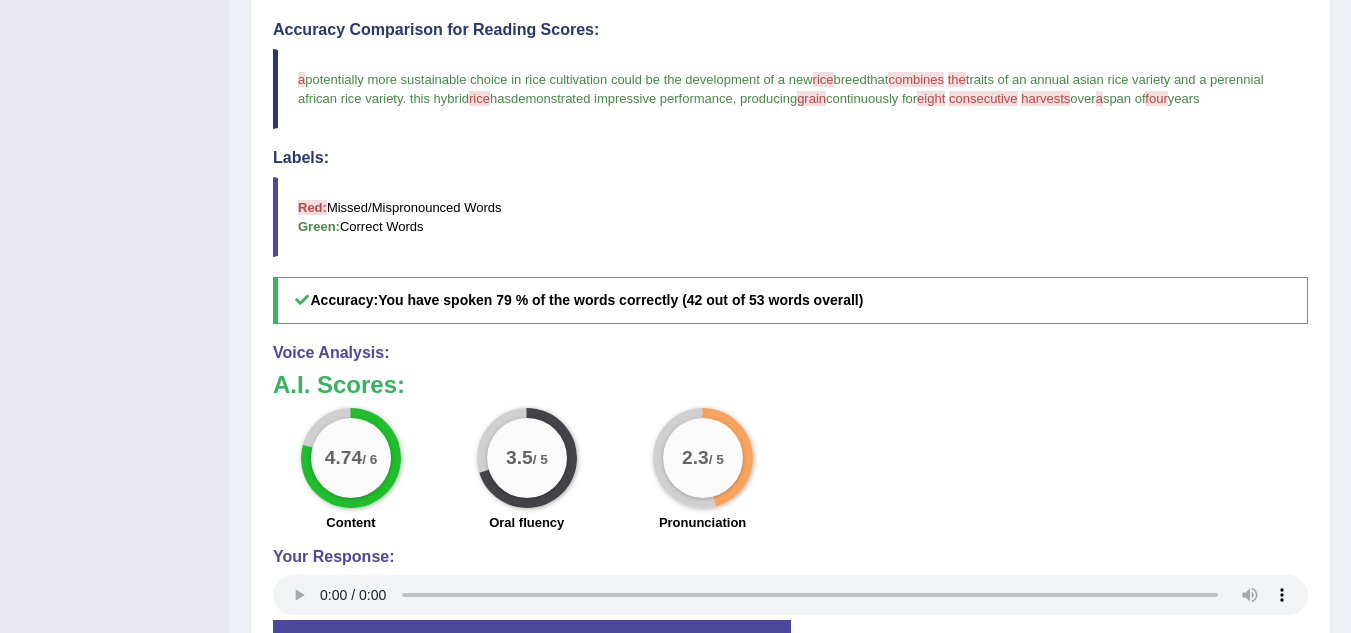 scroll, scrollTop: 584, scrollLeft: 0, axis: vertical 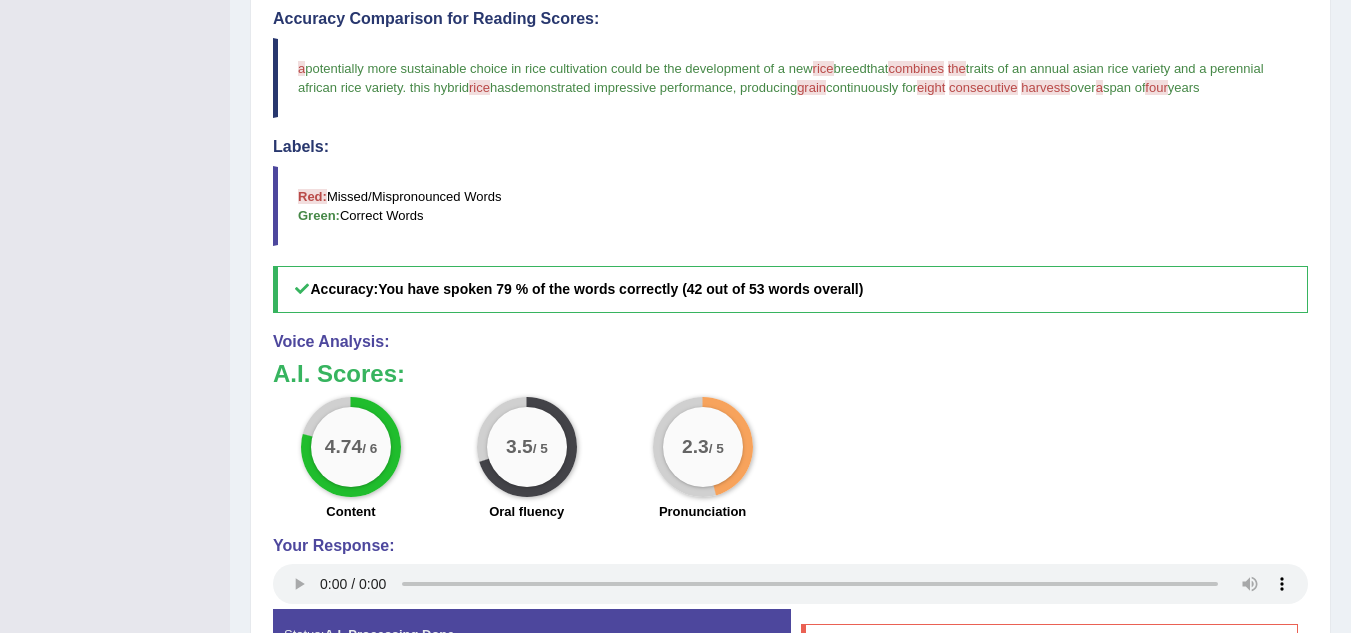 click on "2.3  / 5" at bounding box center [703, 447] 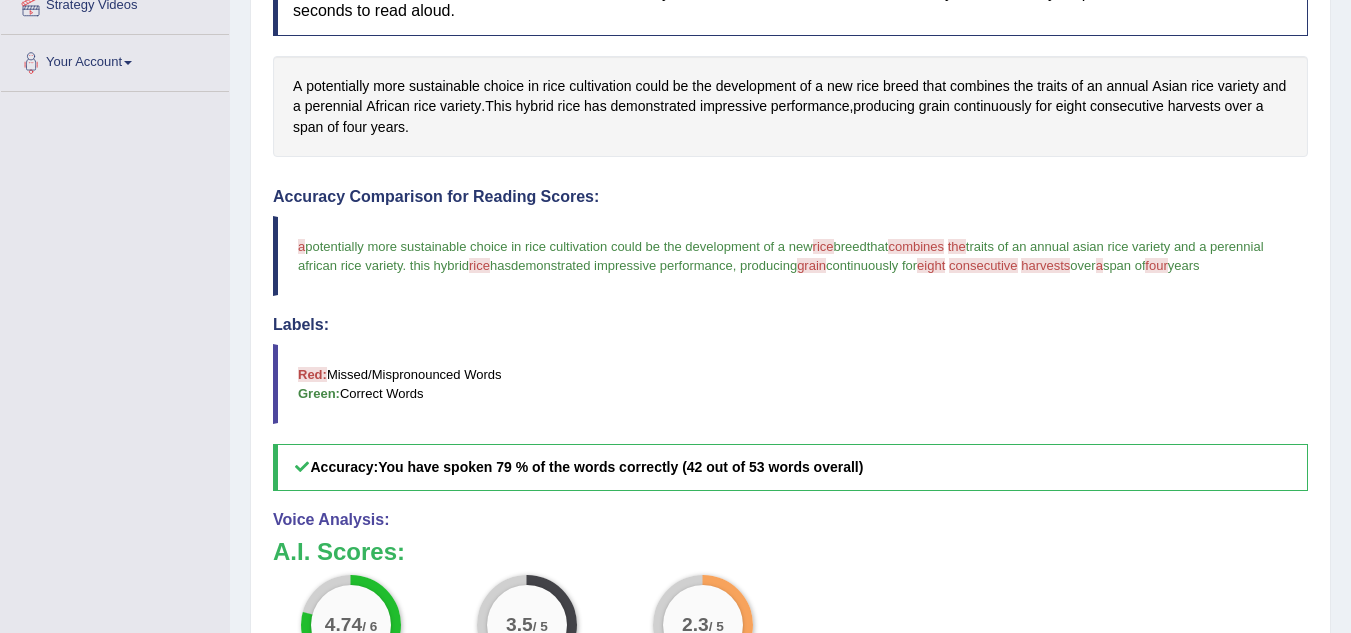 scroll, scrollTop: 0, scrollLeft: 0, axis: both 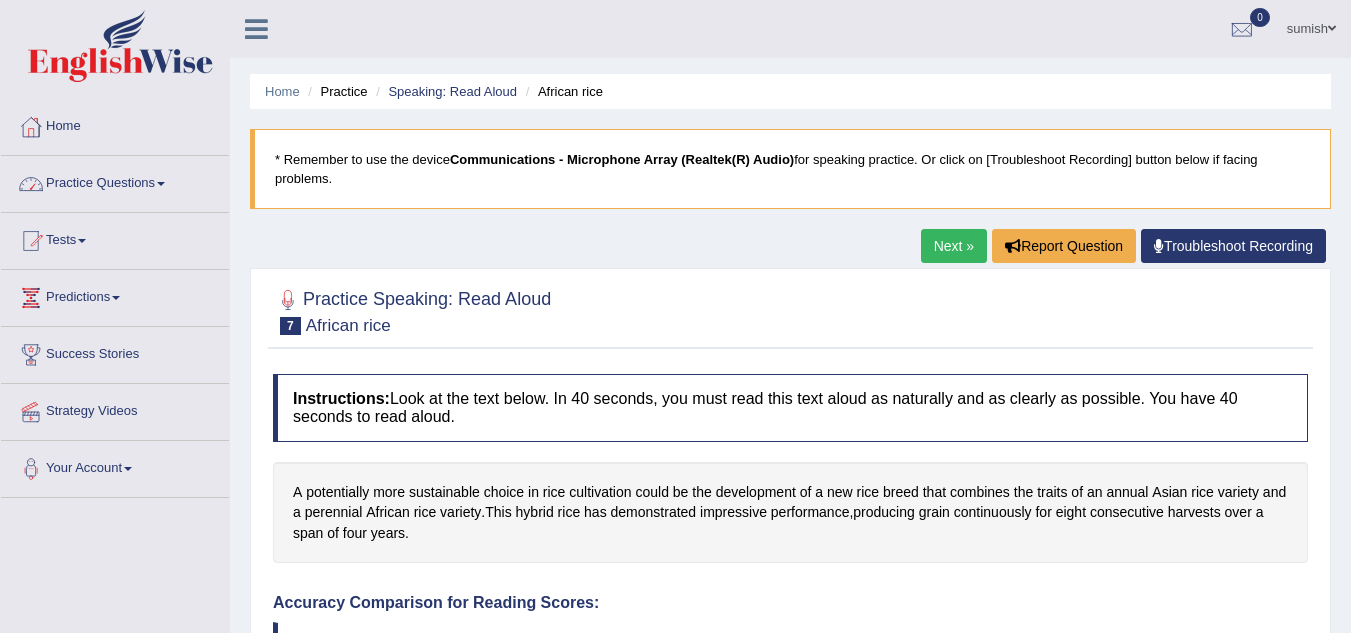 click on "Practice Questions" at bounding box center [115, 181] 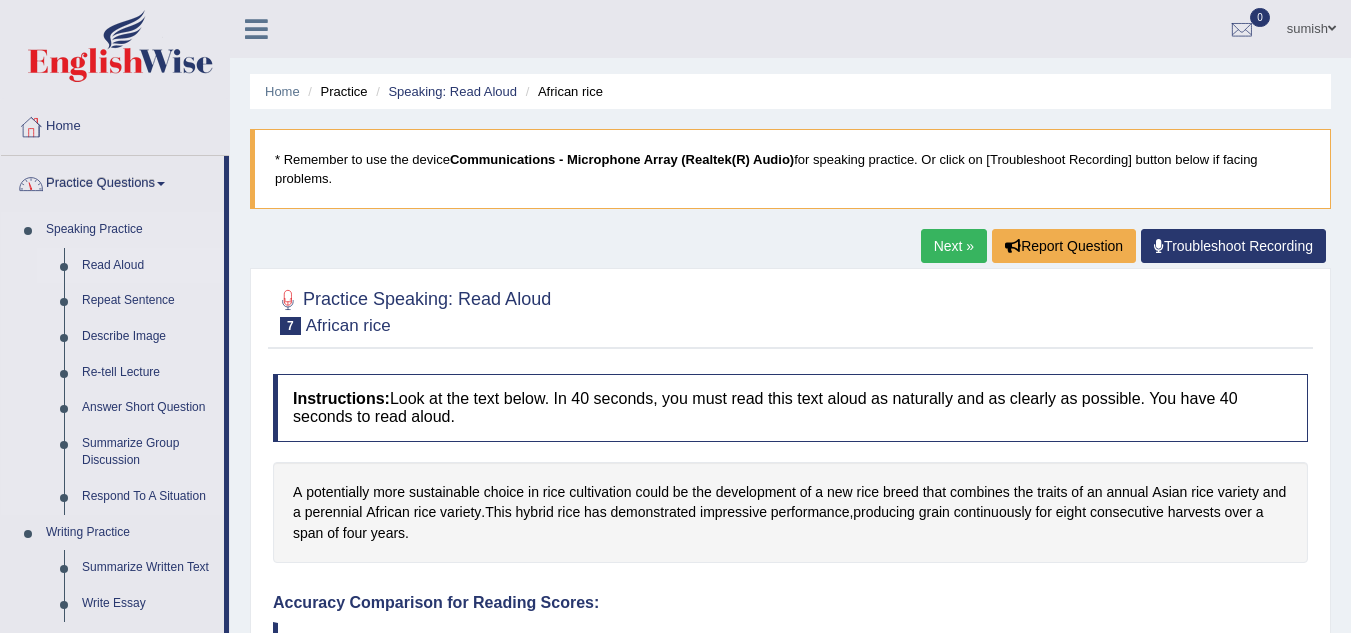 click on "Read Aloud" at bounding box center (148, 266) 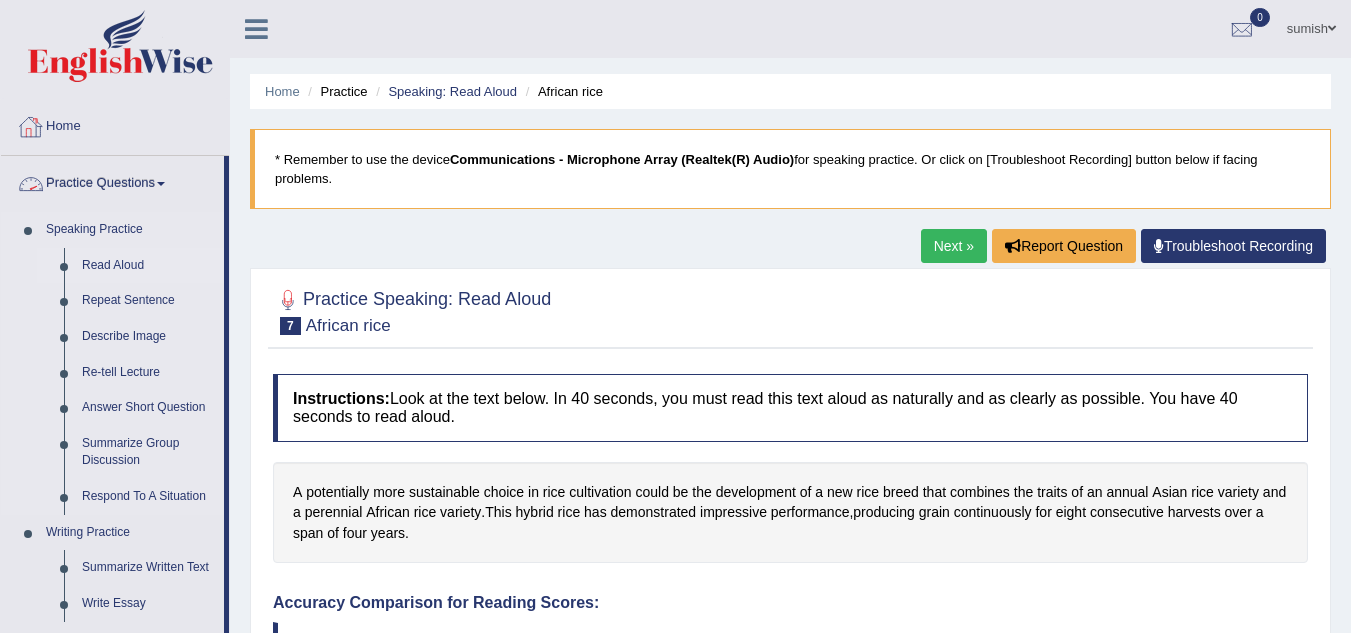 click on "Read Aloud" at bounding box center [148, 266] 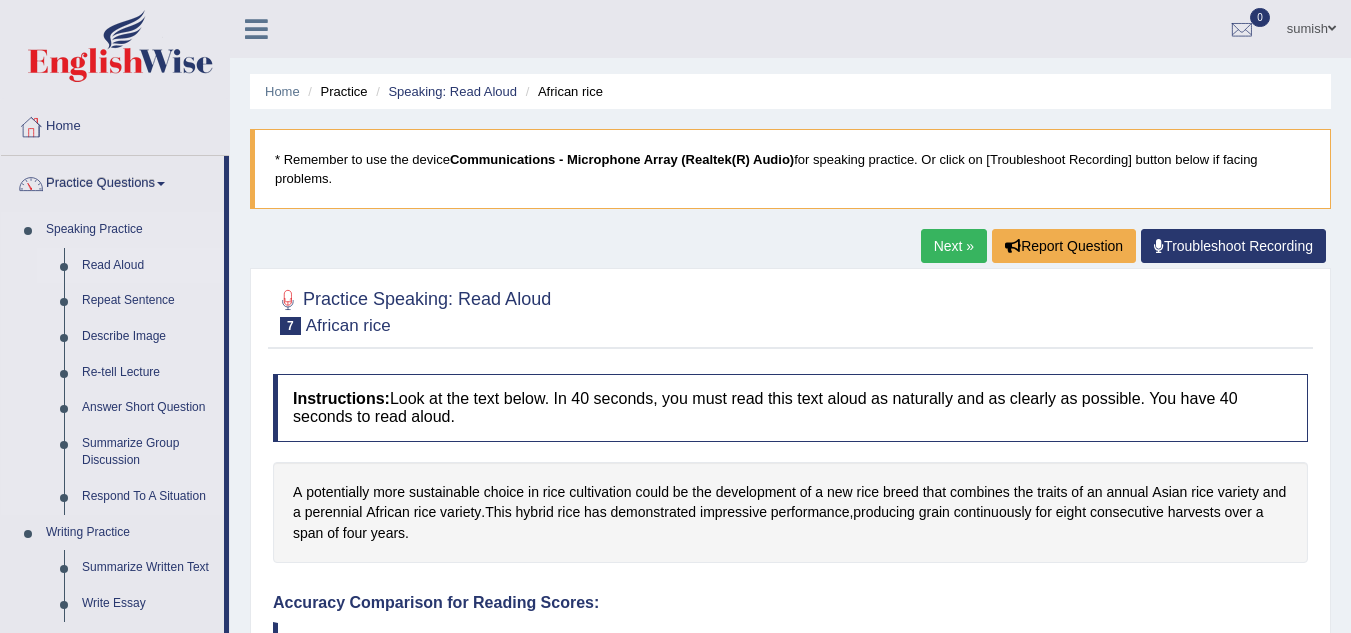 click on "Read Aloud" at bounding box center [148, 266] 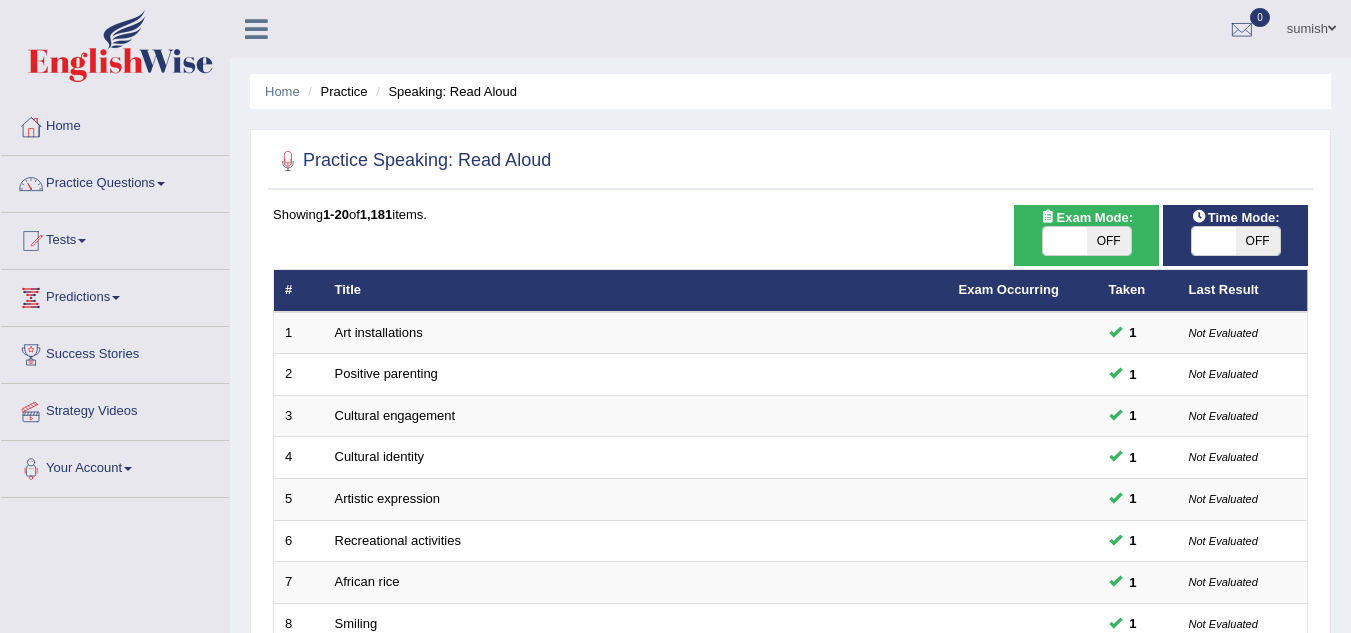 scroll, scrollTop: 0, scrollLeft: 0, axis: both 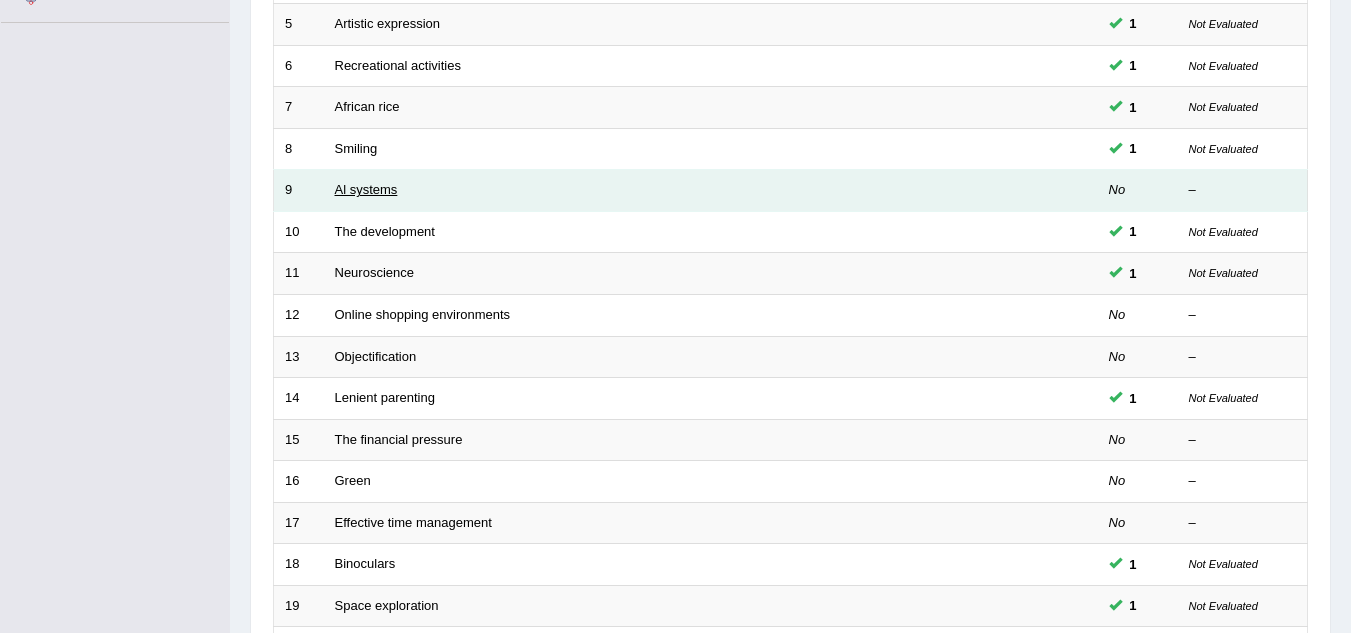 click on "Al systems" at bounding box center (366, 189) 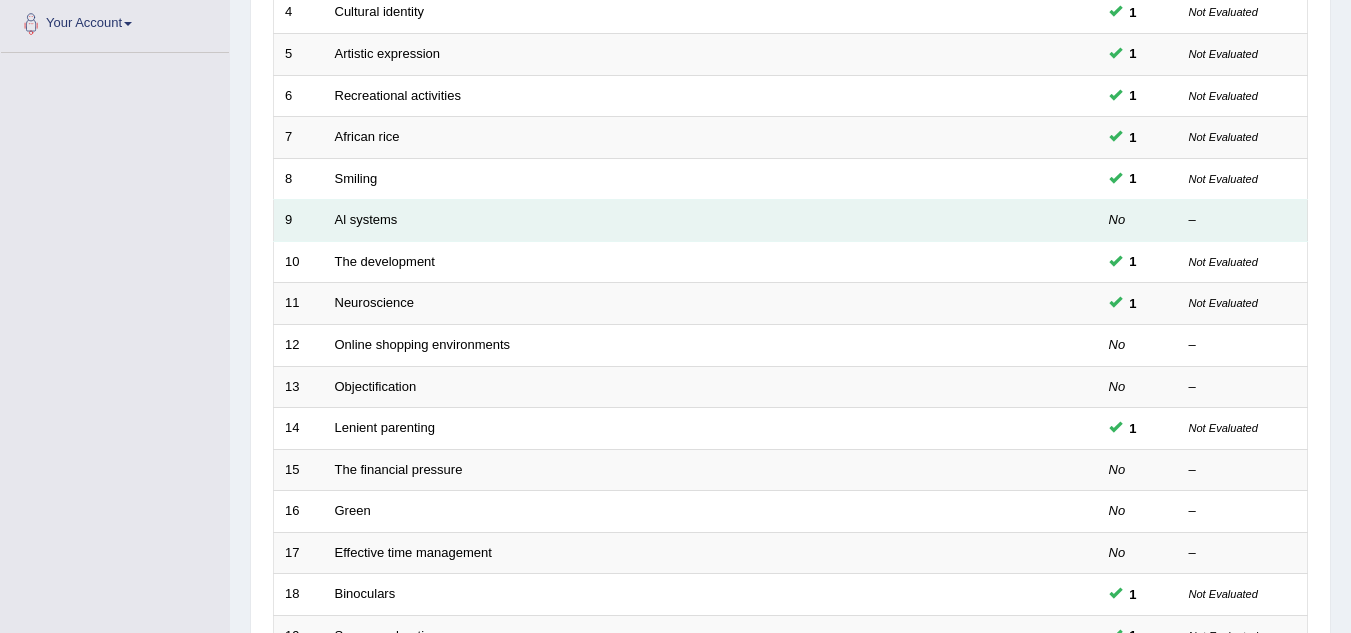 scroll, scrollTop: 444, scrollLeft: 0, axis: vertical 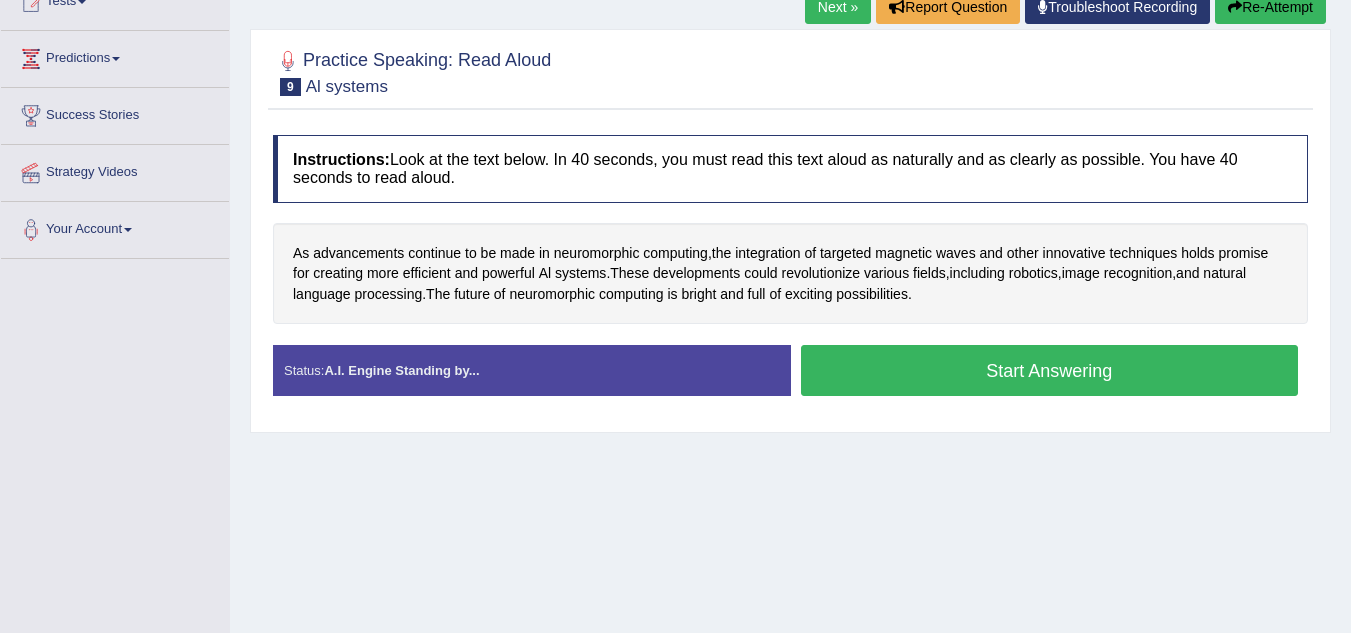 click on "Start Answering" at bounding box center [1050, 370] 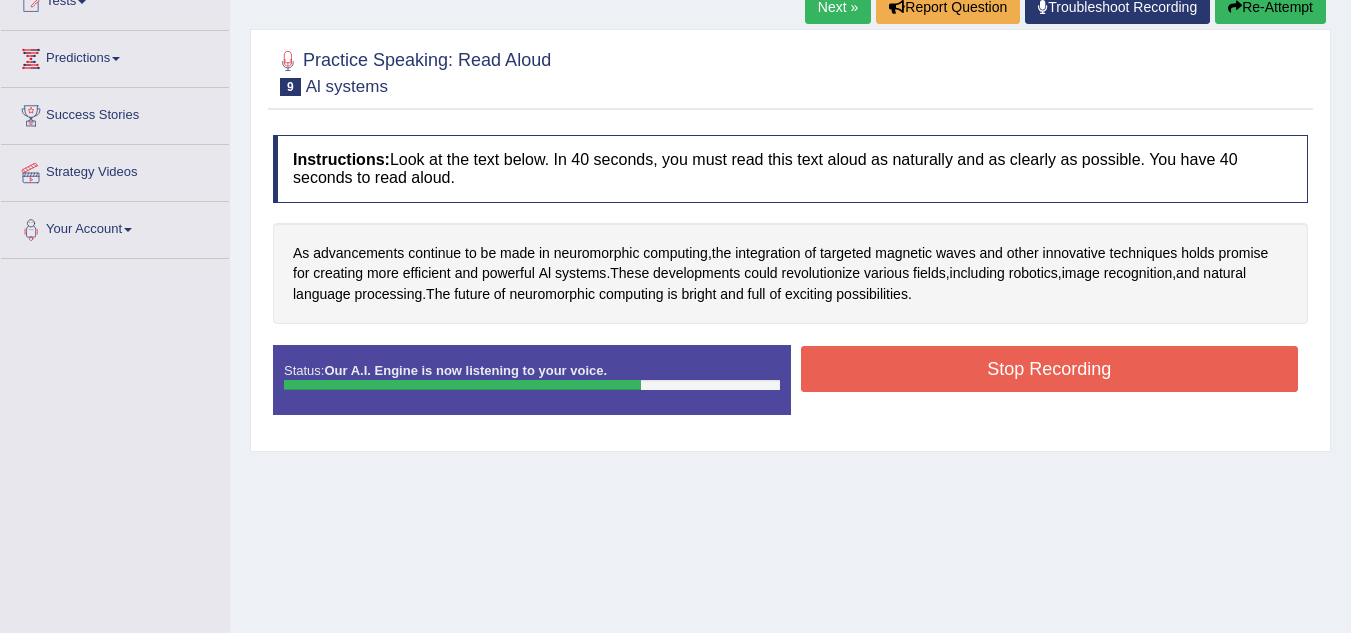 click on "Stop Recording" at bounding box center (1050, 369) 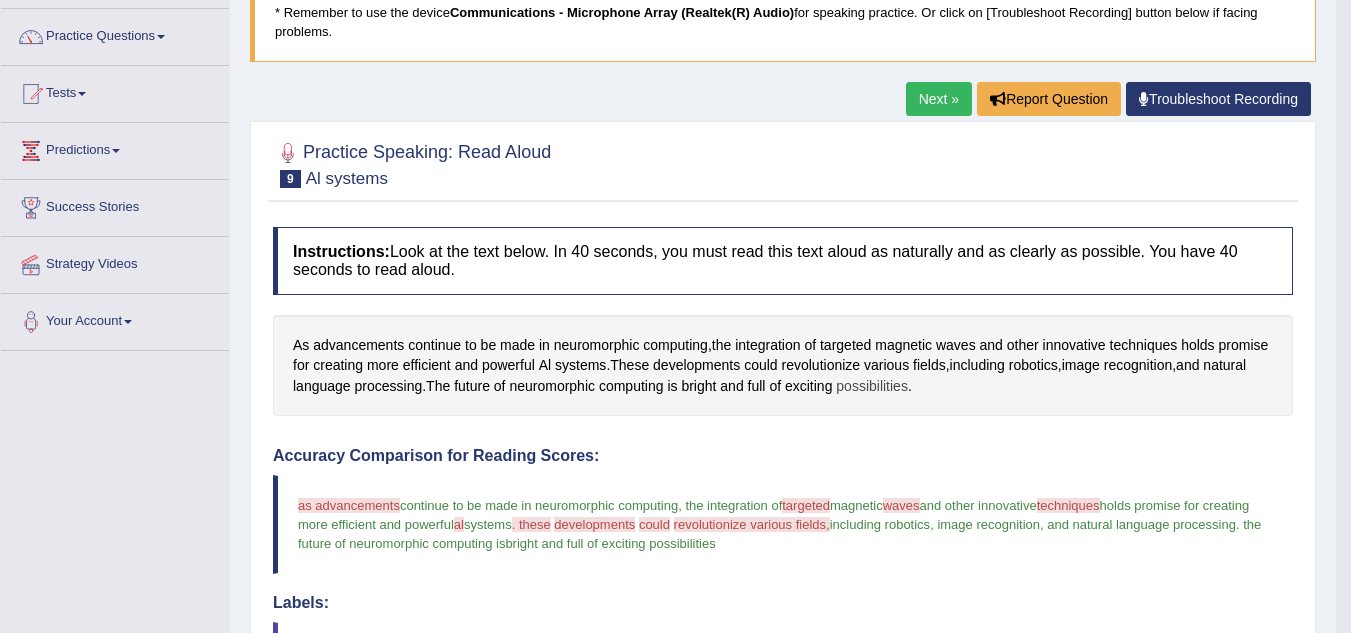 scroll, scrollTop: 0, scrollLeft: 0, axis: both 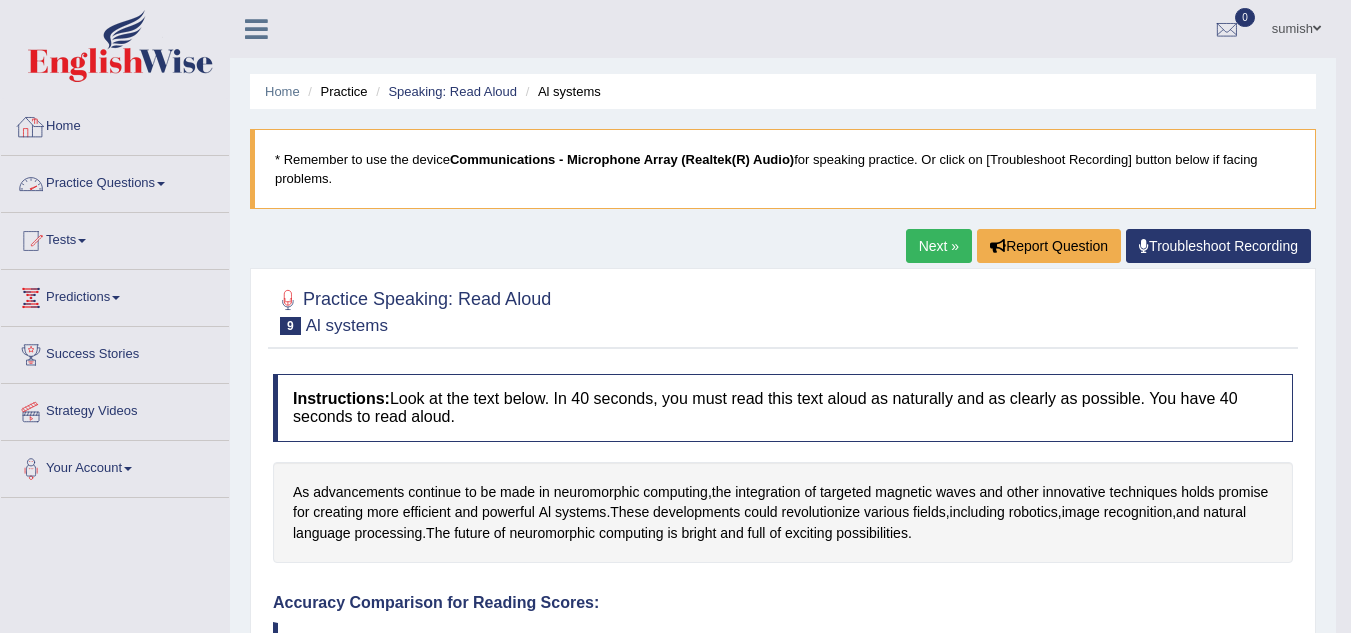click on "Practice Questions" at bounding box center [115, 181] 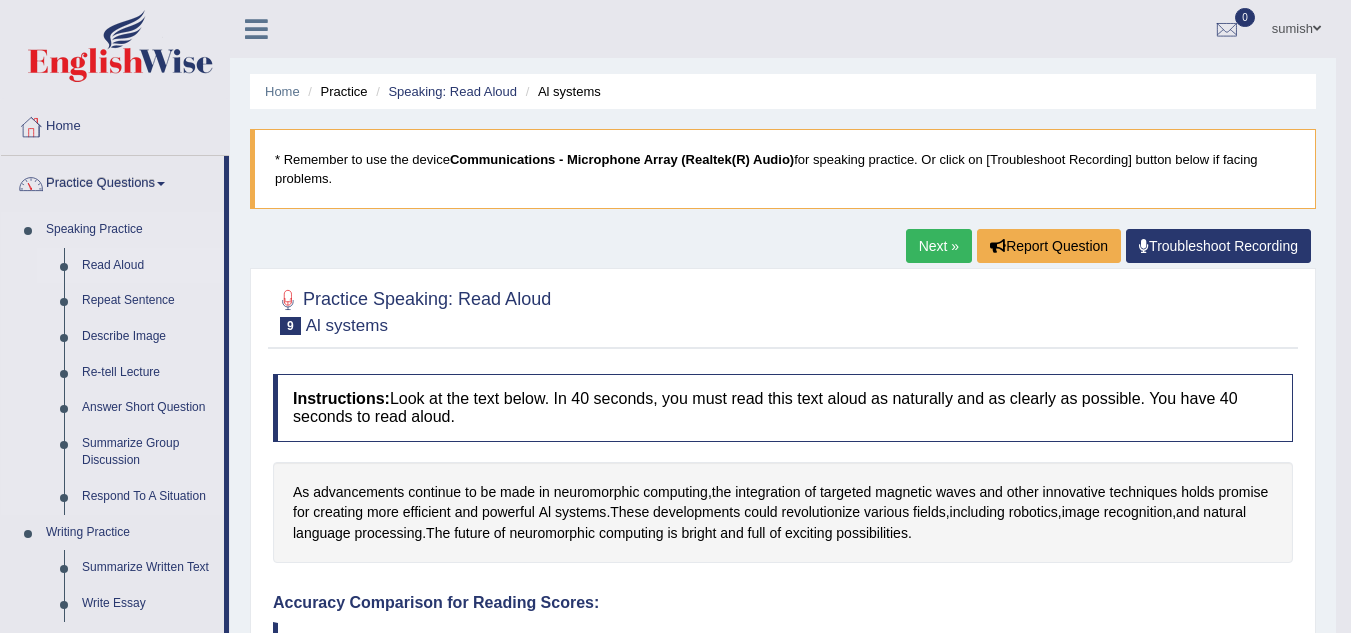 click on "Read Aloud" at bounding box center [148, 266] 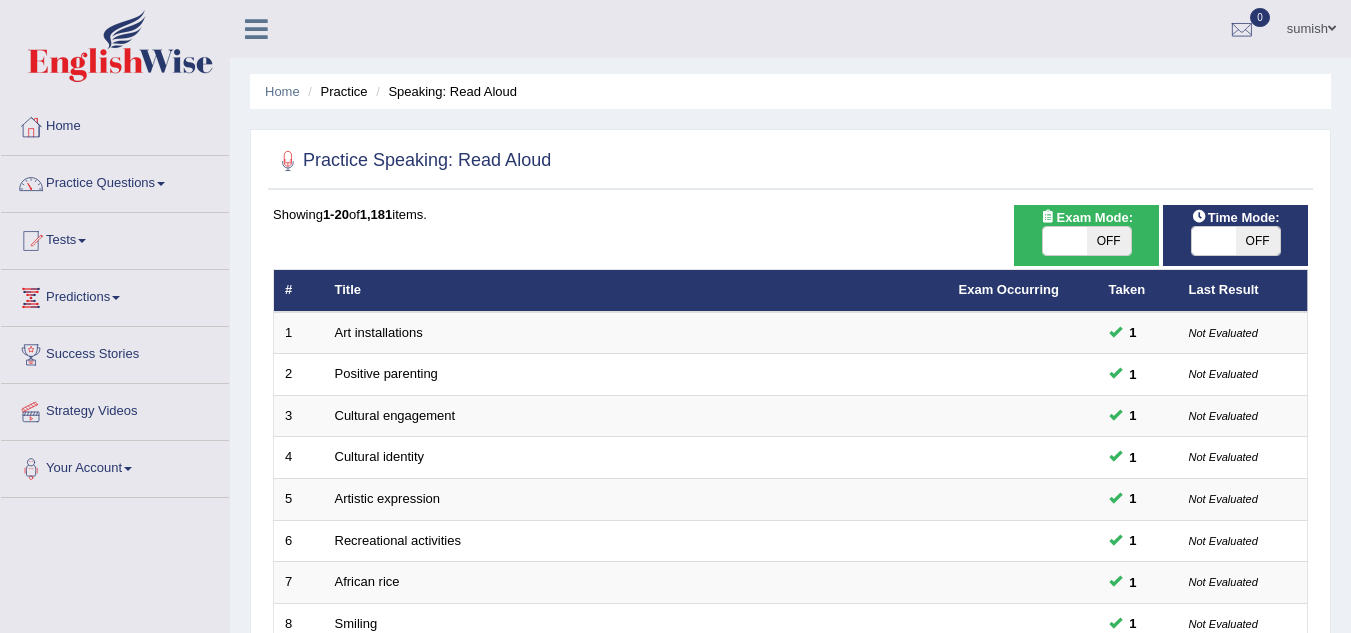 scroll, scrollTop: 0, scrollLeft: 0, axis: both 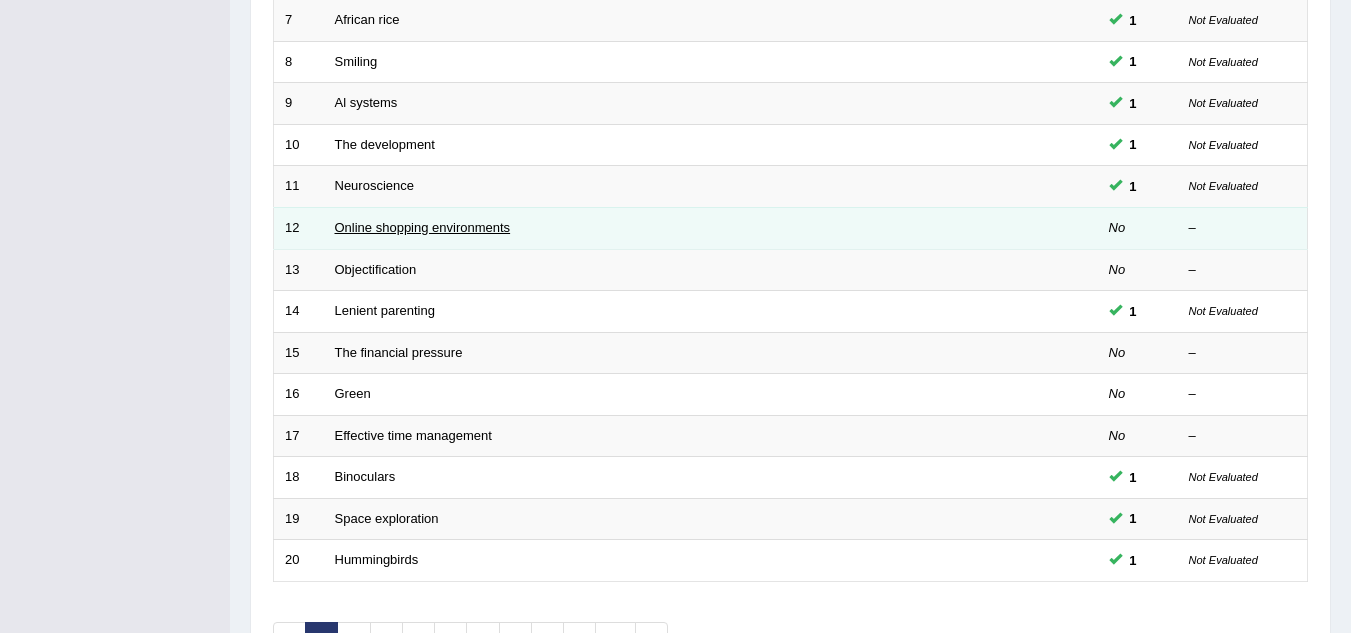 click on "Online shopping environments" at bounding box center [423, 227] 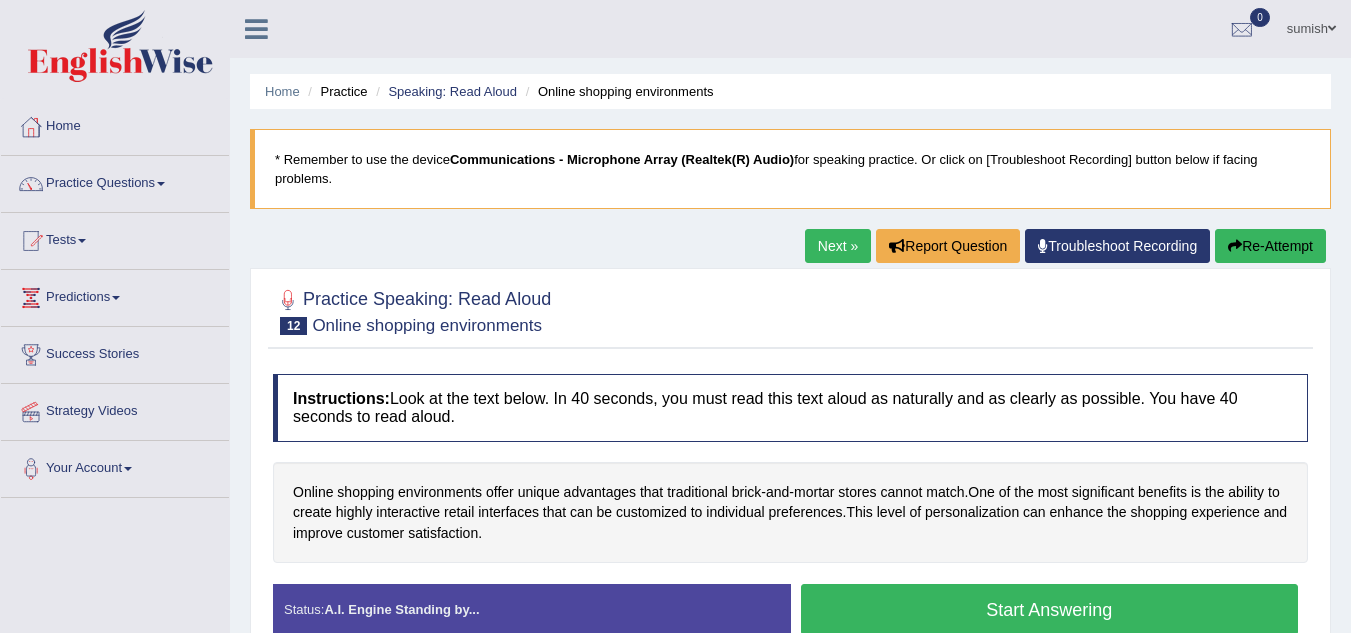 scroll, scrollTop: 0, scrollLeft: 0, axis: both 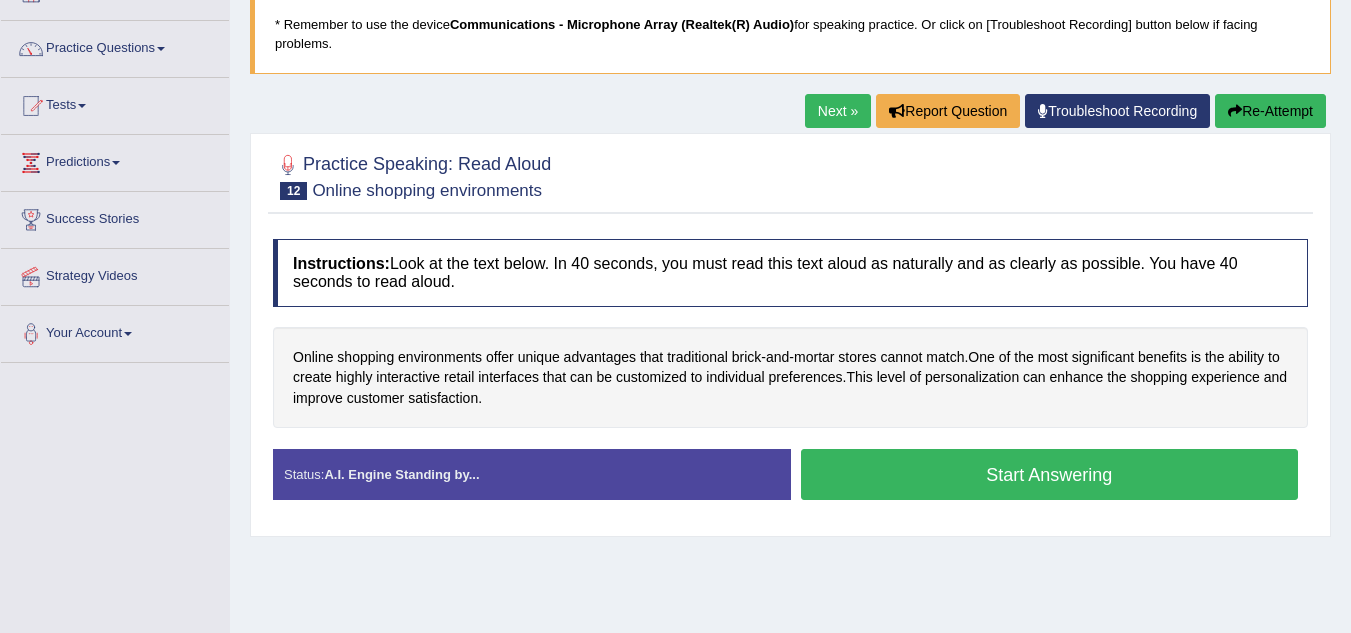 click on "Start Answering" at bounding box center [1050, 474] 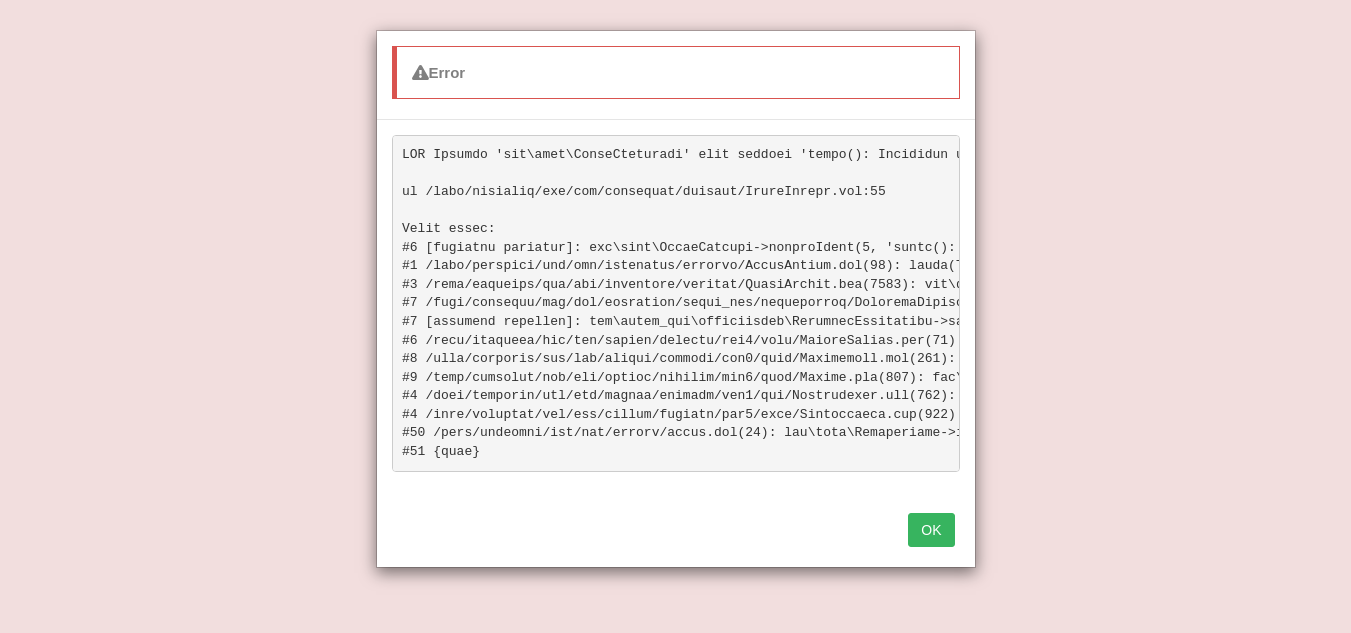 click on "OK" at bounding box center [931, 530] 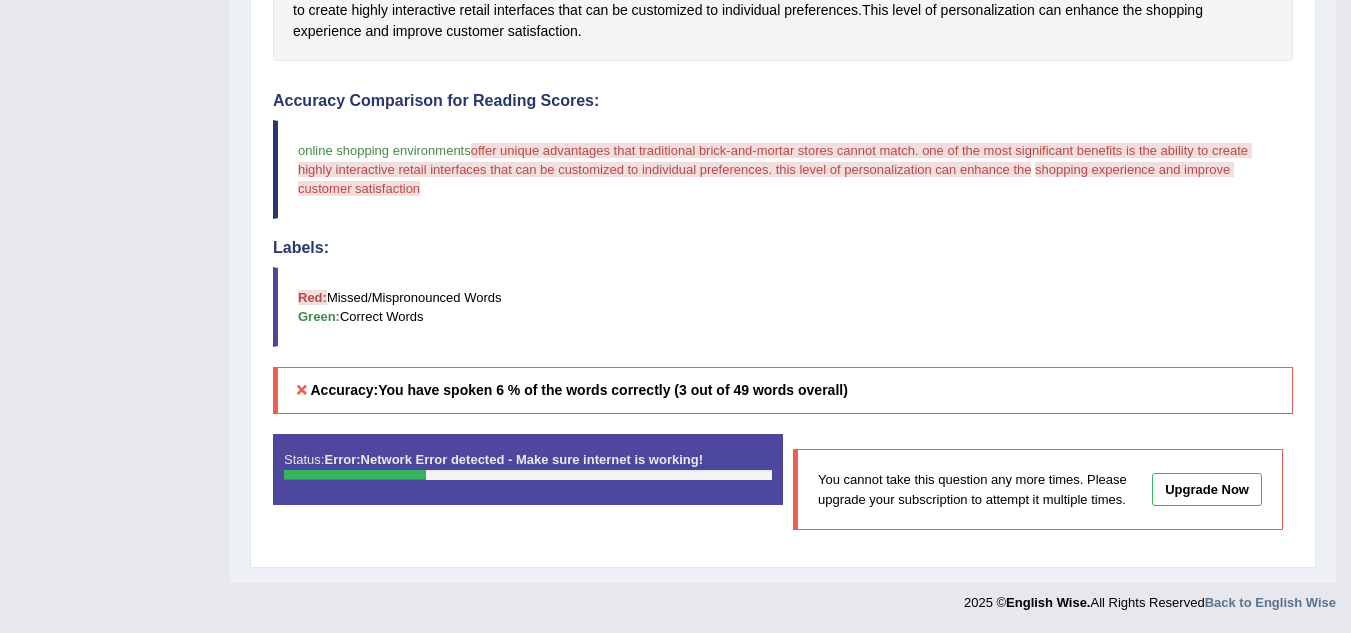 scroll, scrollTop: 0, scrollLeft: 0, axis: both 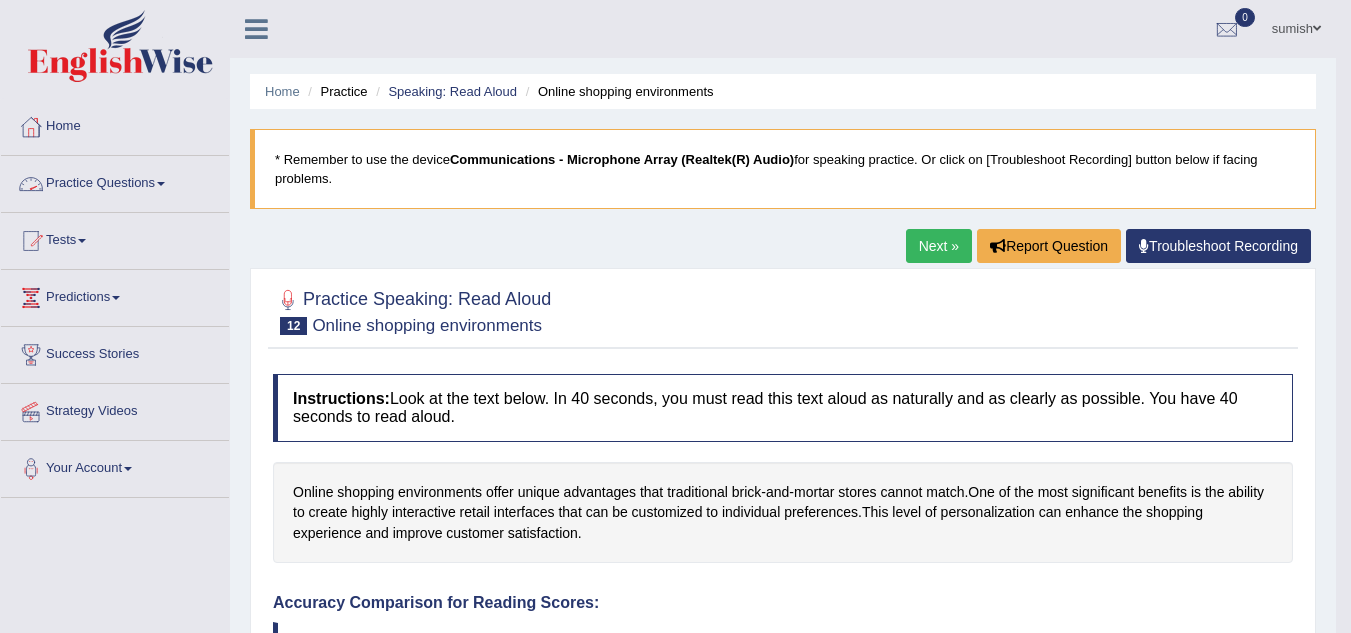 click on "Practice Questions" at bounding box center (115, 181) 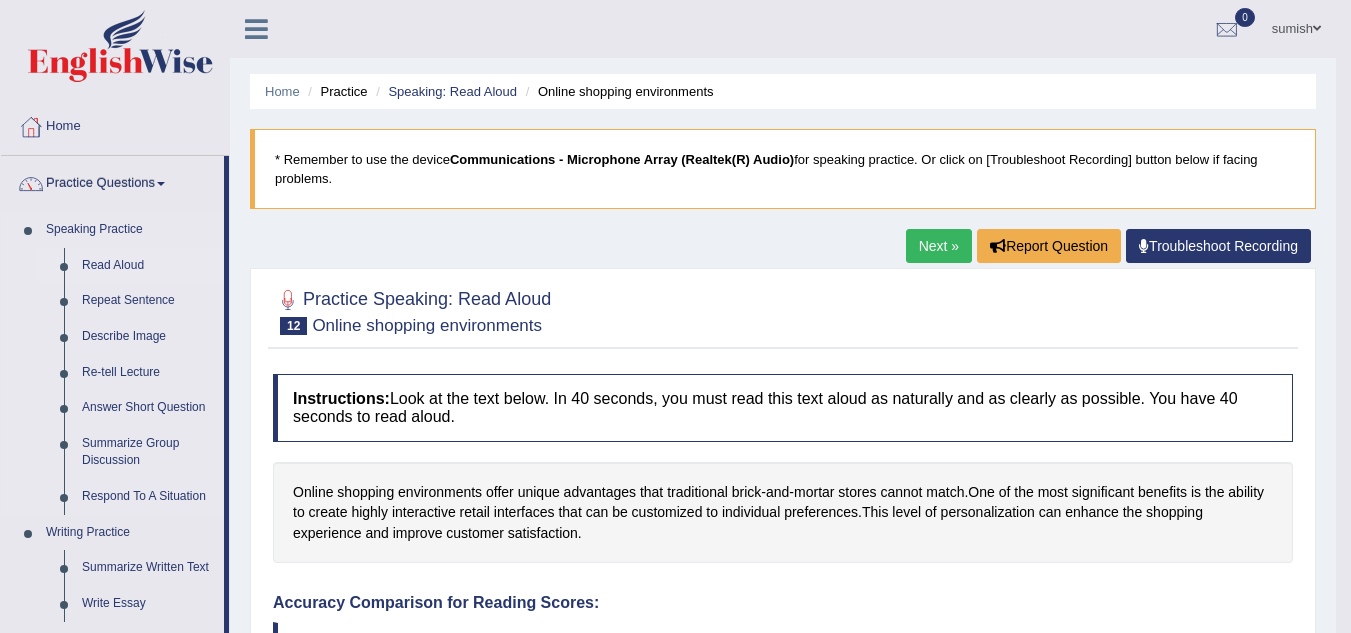 click on "Read Aloud" at bounding box center [148, 266] 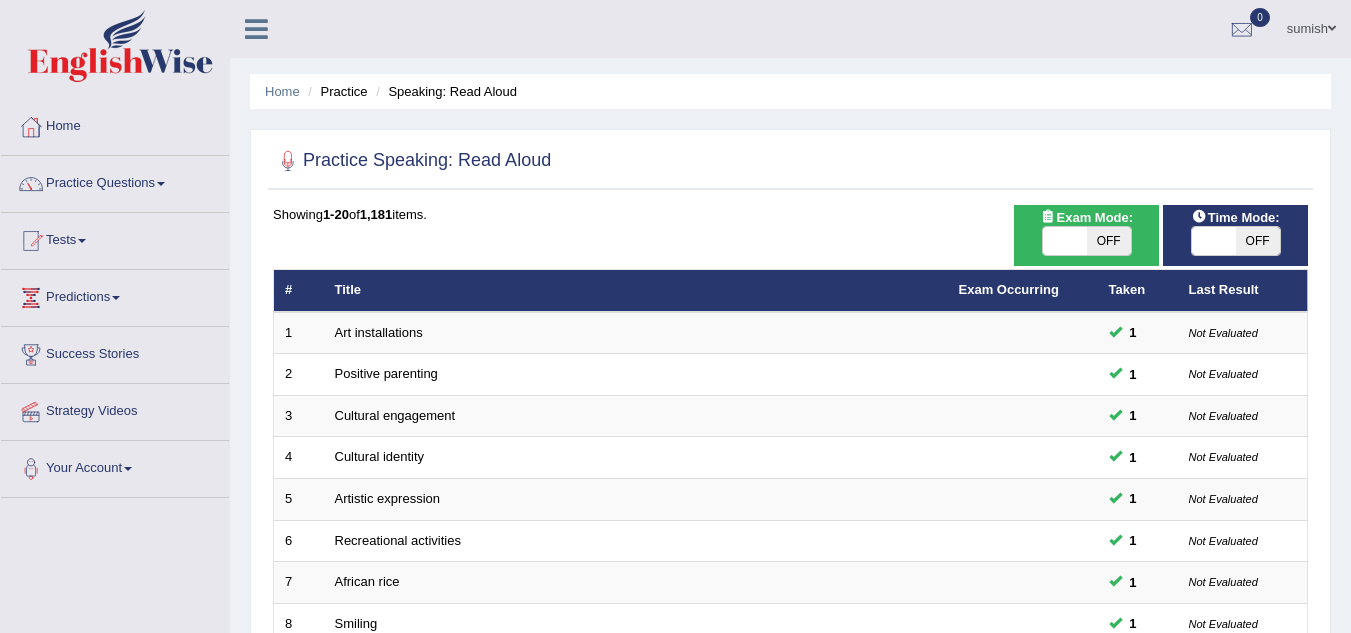 scroll, scrollTop: 0, scrollLeft: 0, axis: both 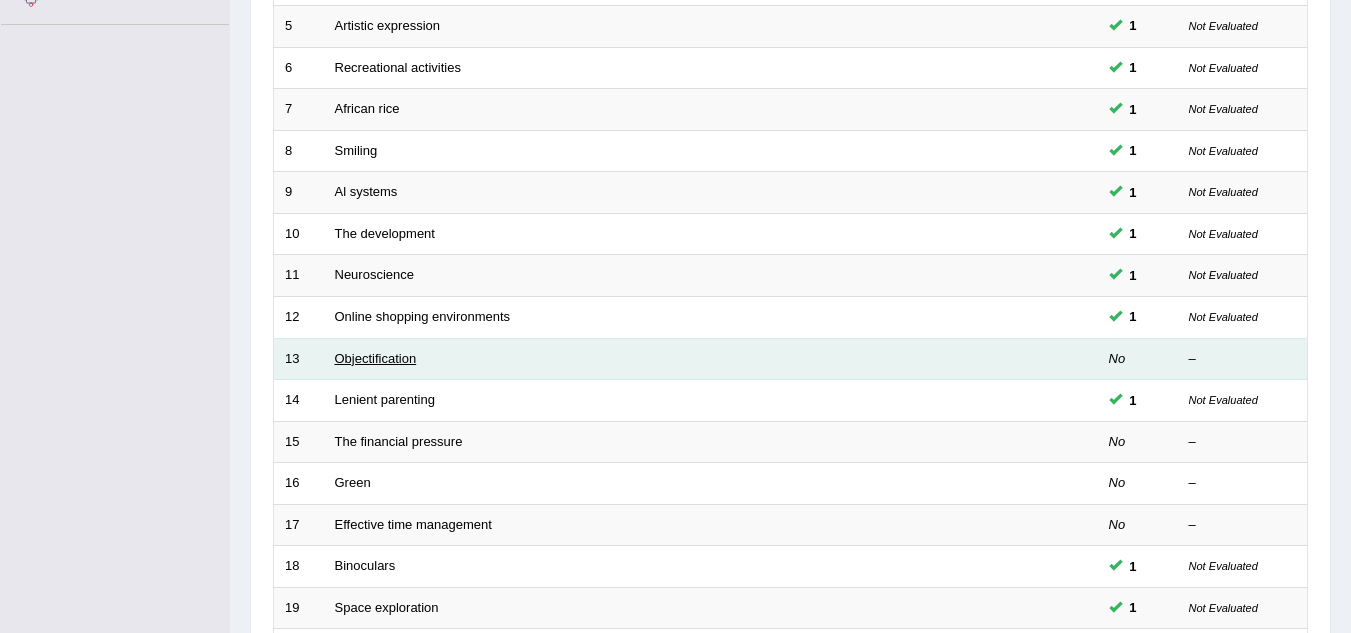 click on "Objectification" at bounding box center [376, 358] 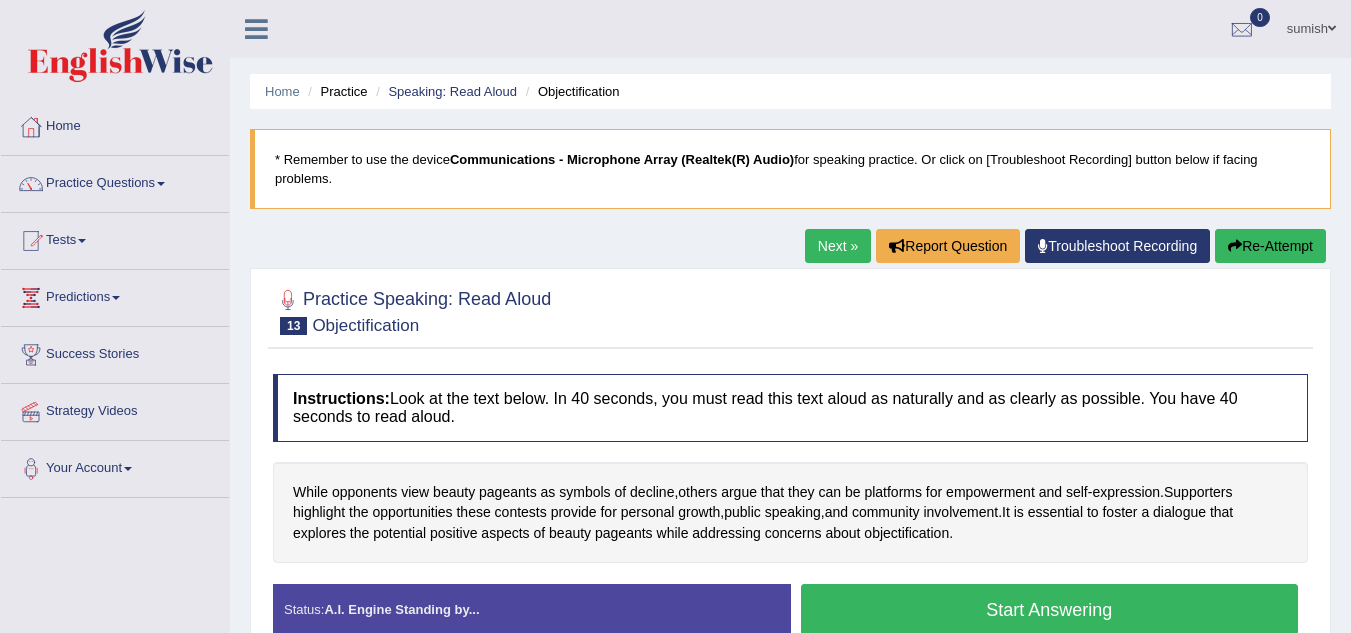scroll, scrollTop: 258, scrollLeft: 0, axis: vertical 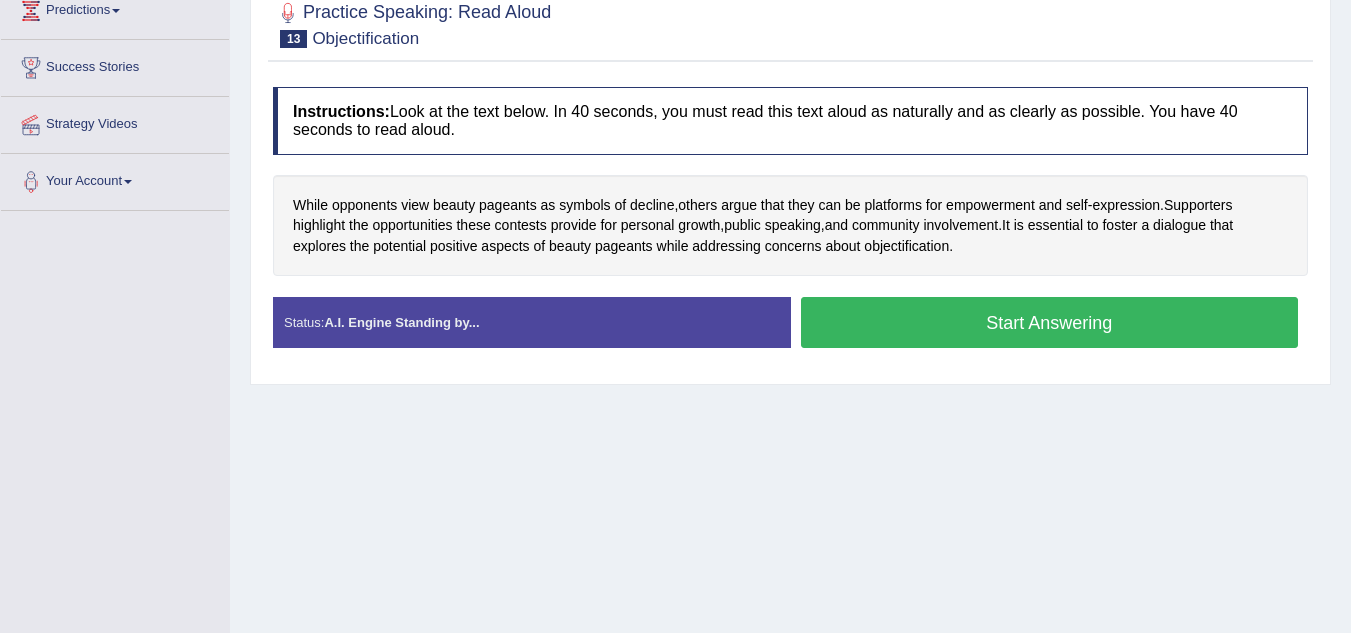 click on "Start Answering" at bounding box center (1050, 322) 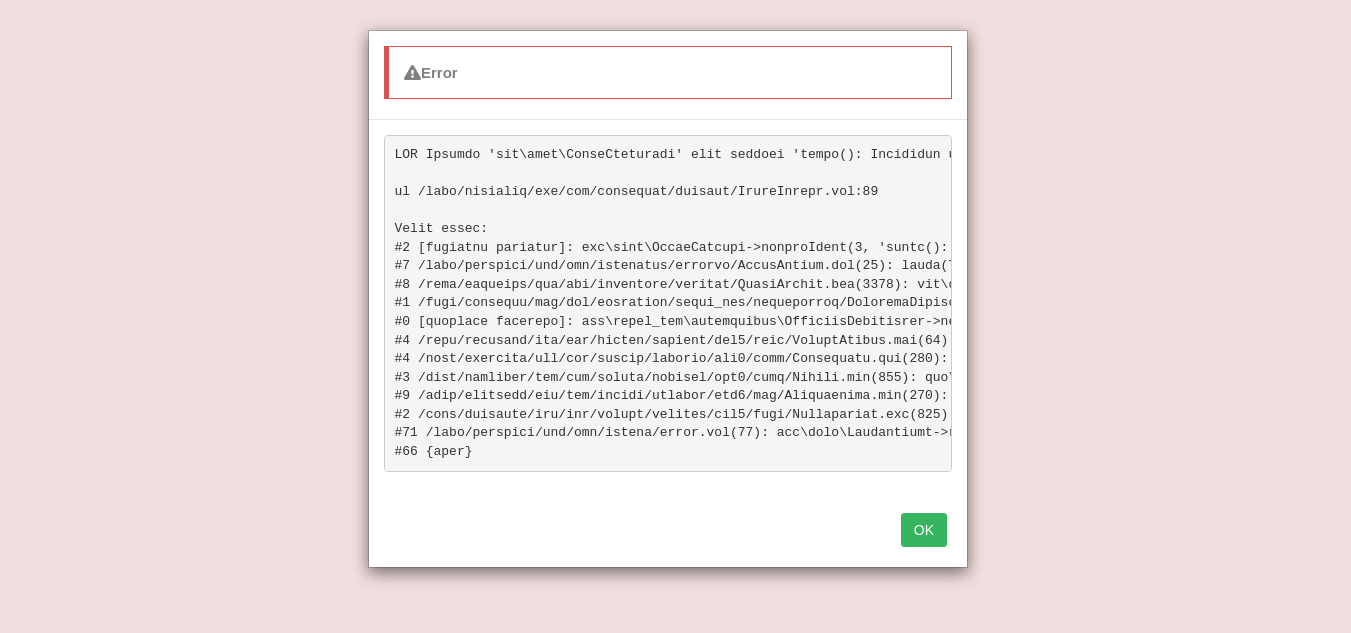 scroll, scrollTop: 502, scrollLeft: 0, axis: vertical 